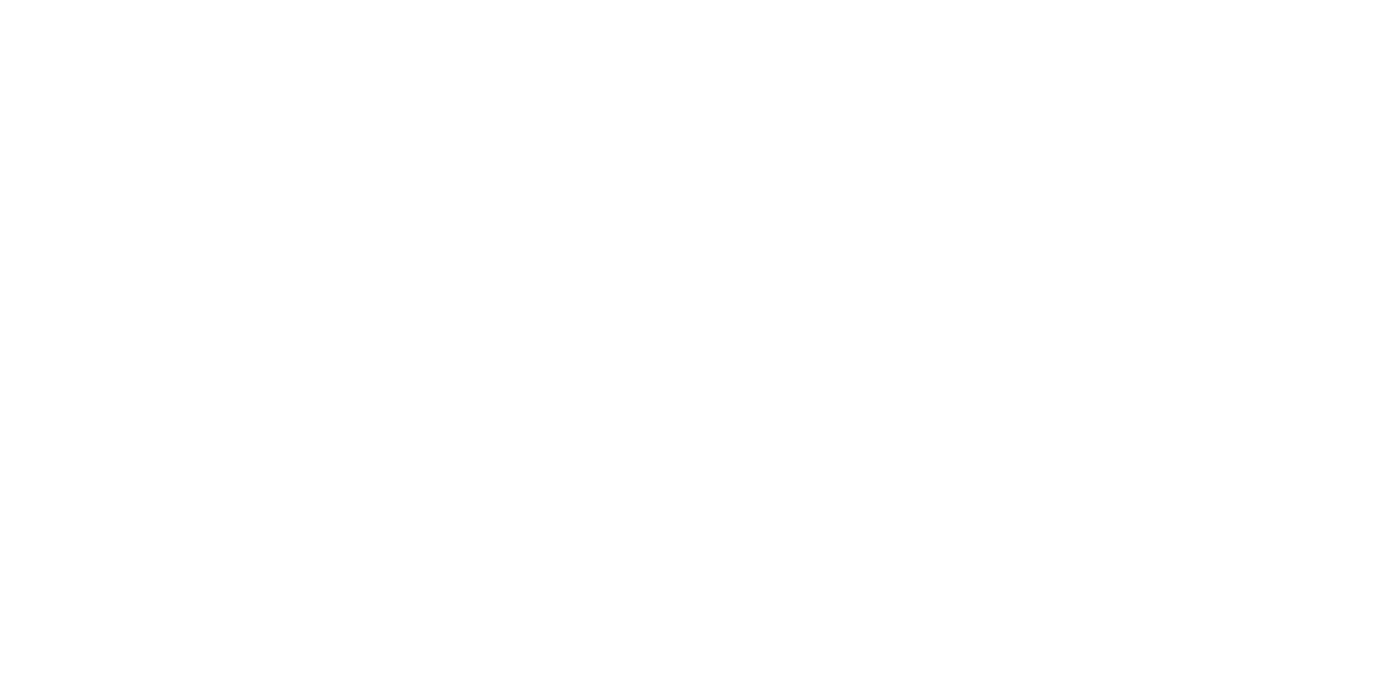 scroll, scrollTop: 0, scrollLeft: 0, axis: both 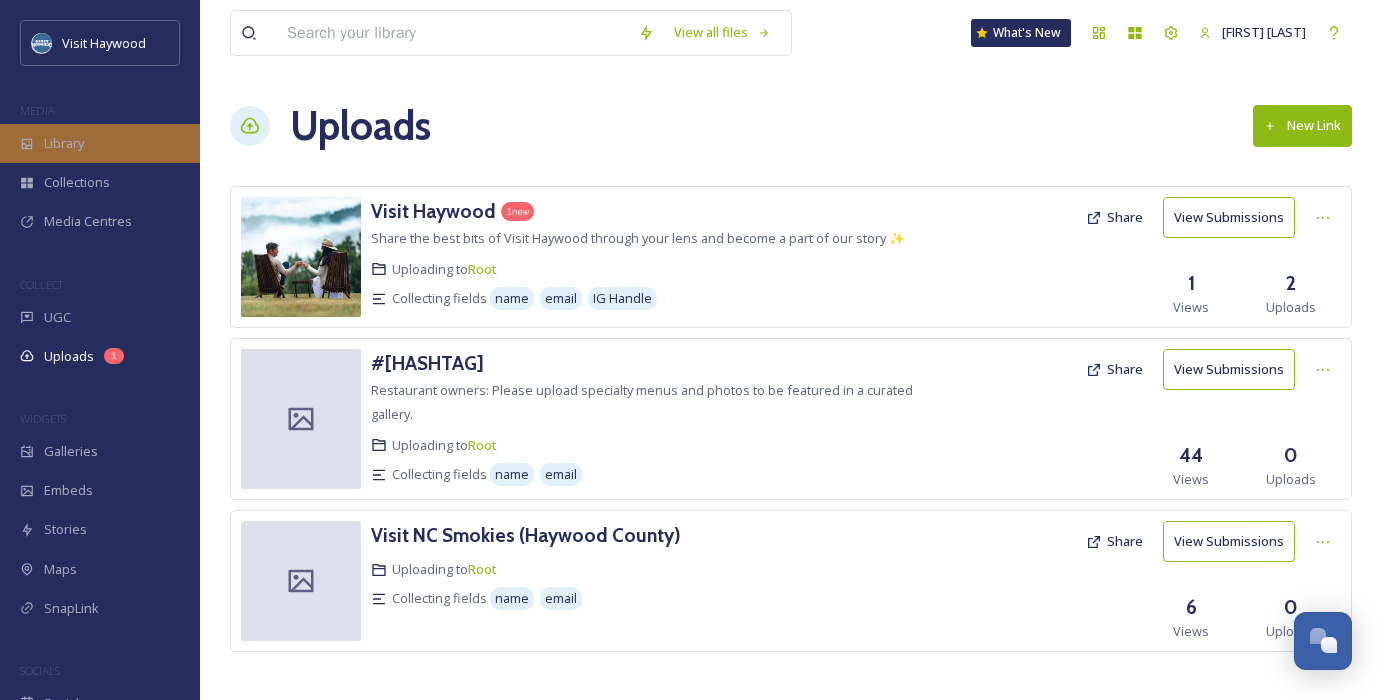 click on "Library" at bounding box center (64, 143) 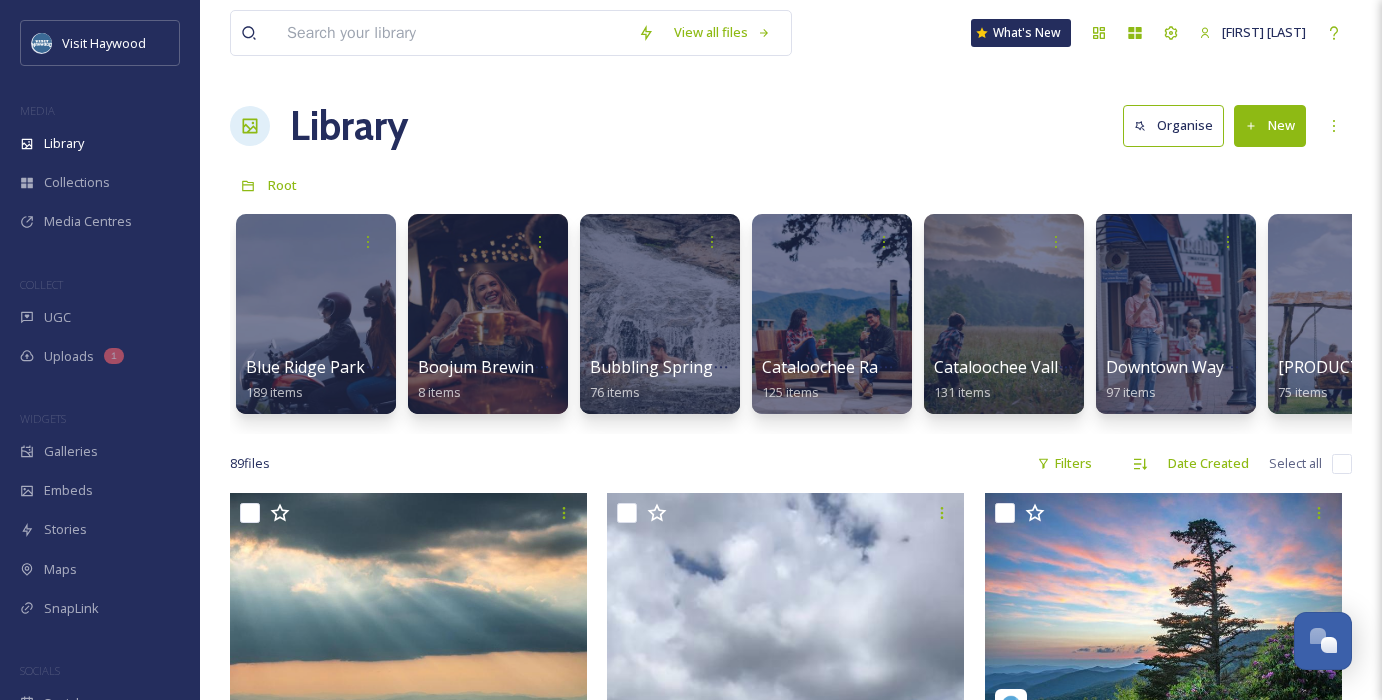 click on "New" at bounding box center (1270, 125) 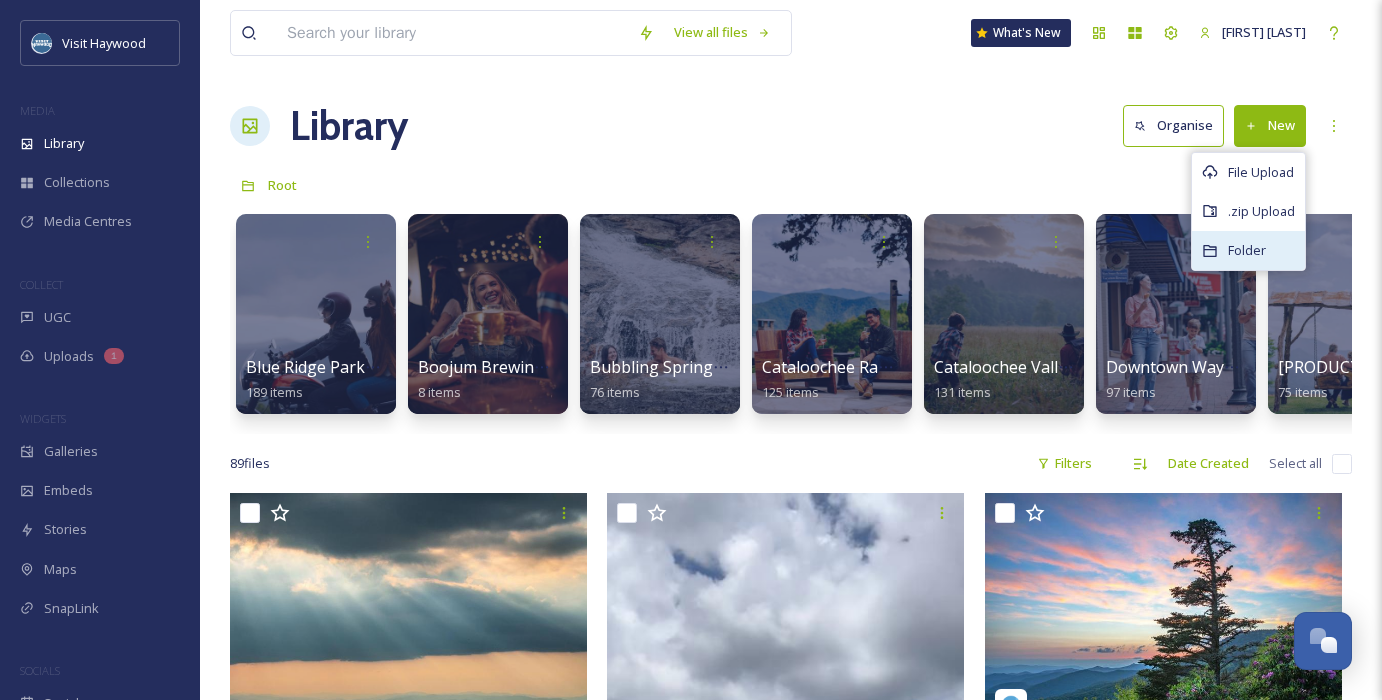 click on "Folder" at bounding box center (1247, 250) 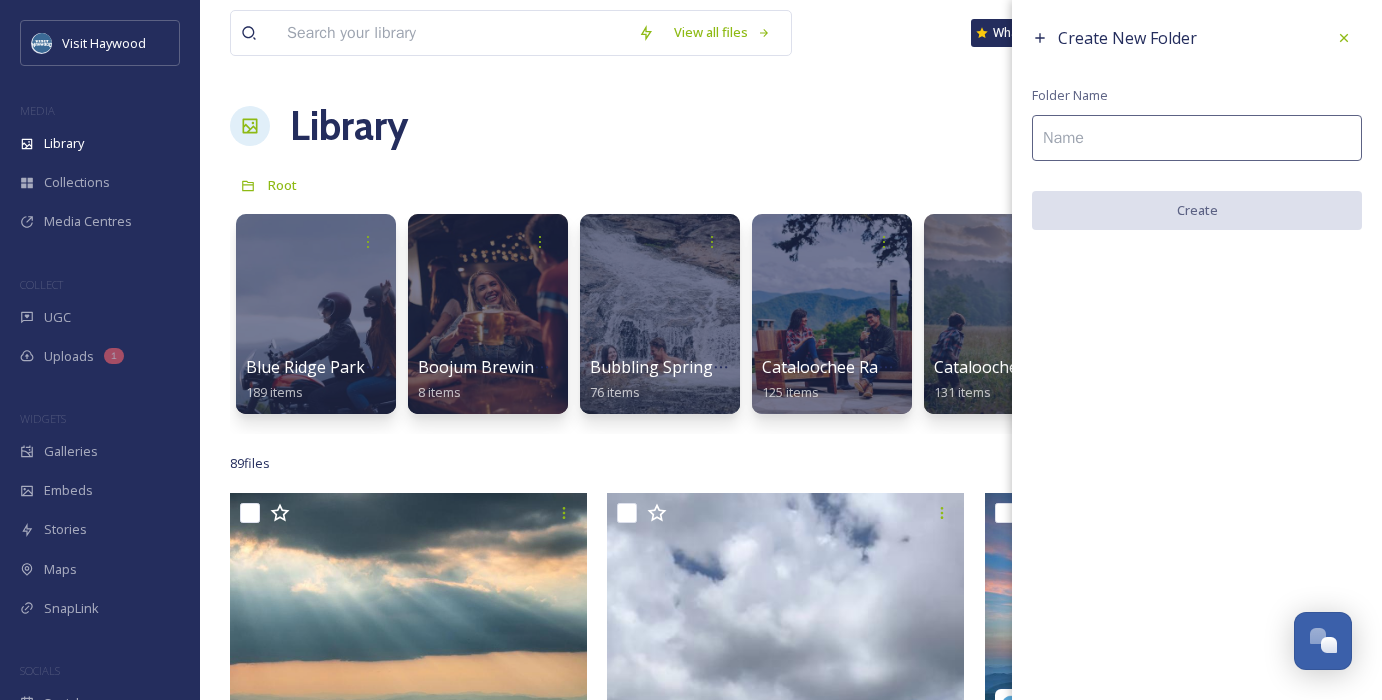 click at bounding box center (1197, 138) 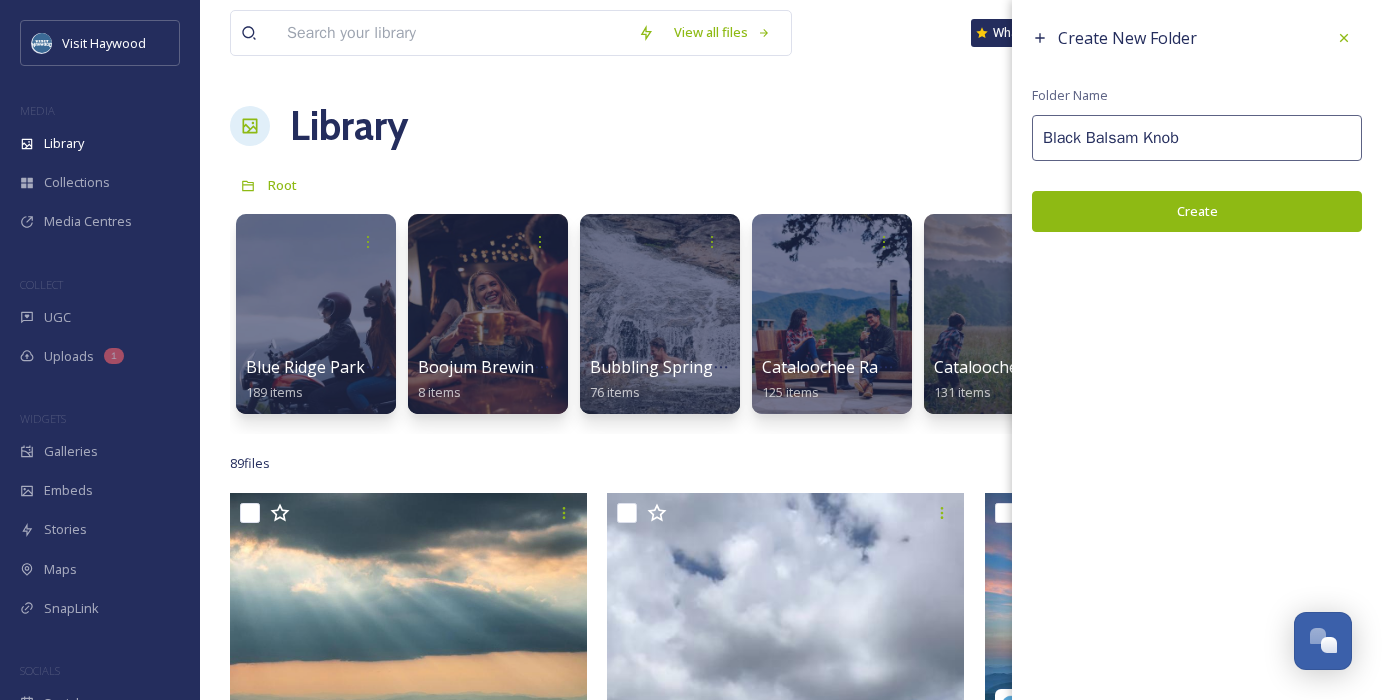 type on "Black Balsam Knob" 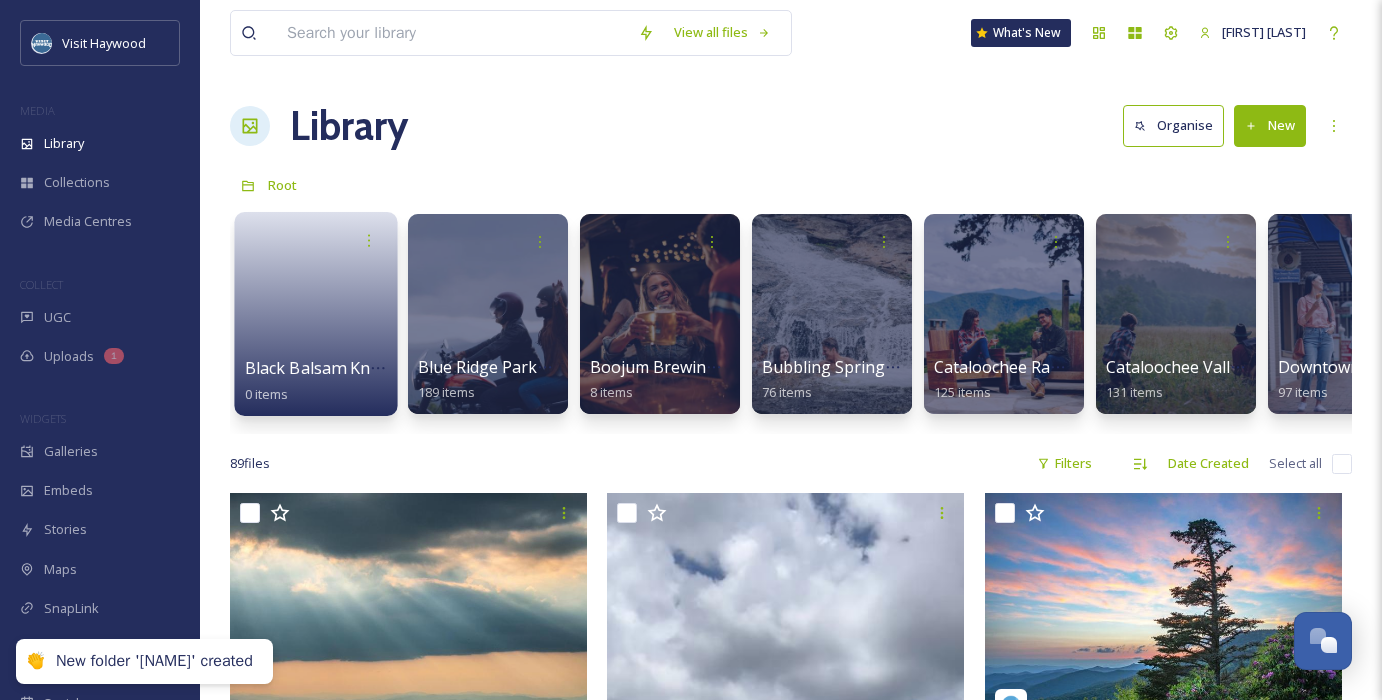 click at bounding box center (316, 307) 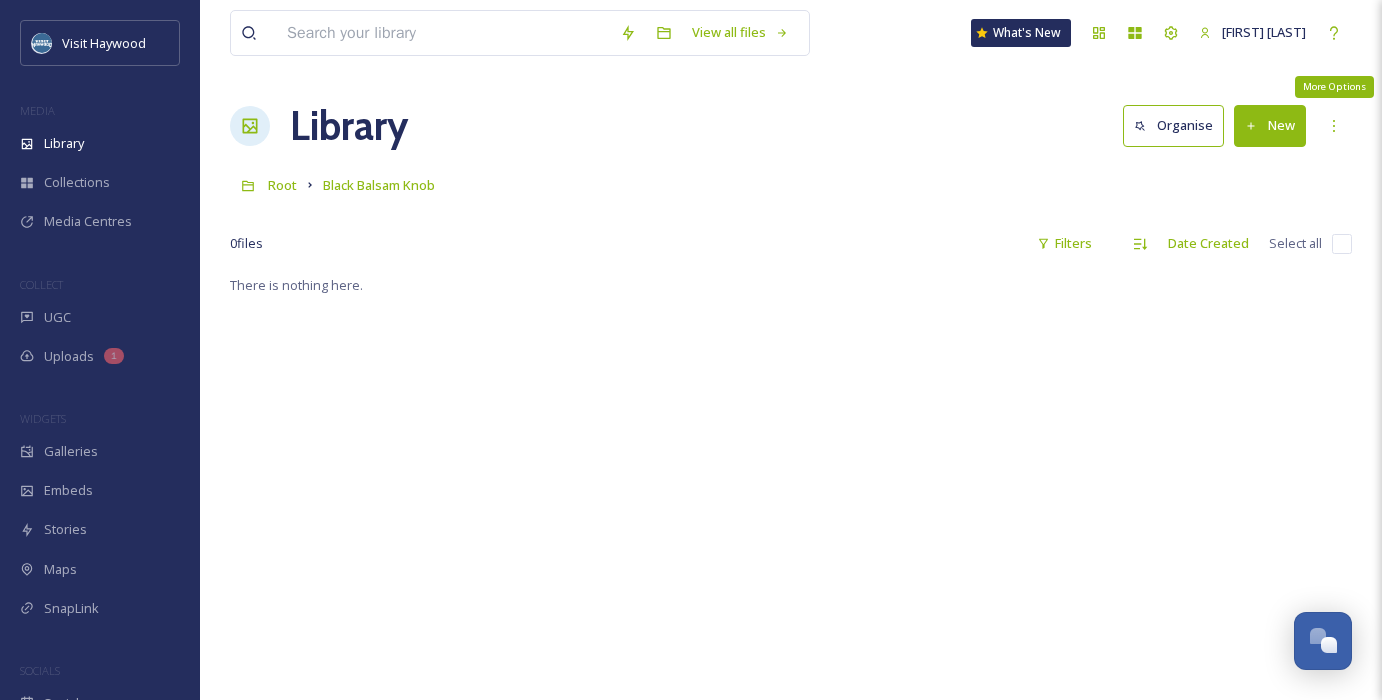 click on "New" at bounding box center [1270, 125] 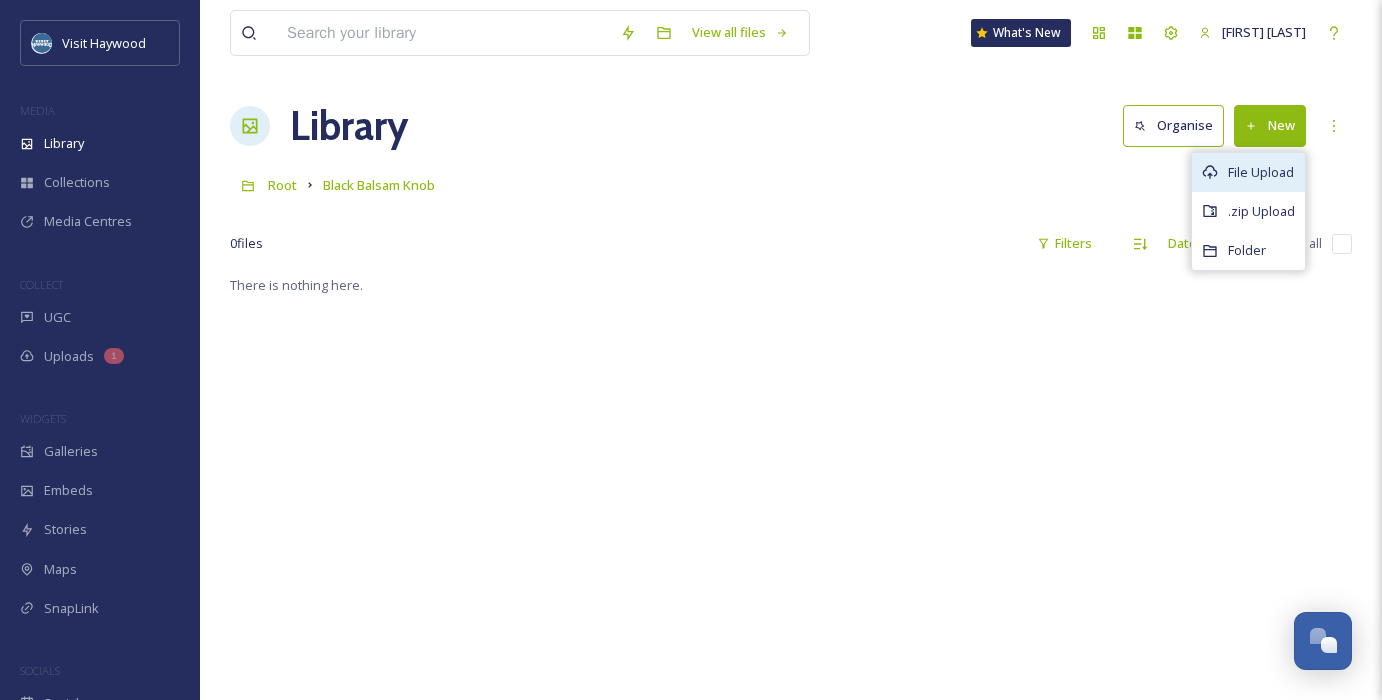 click on "File Upload" at bounding box center (1261, 172) 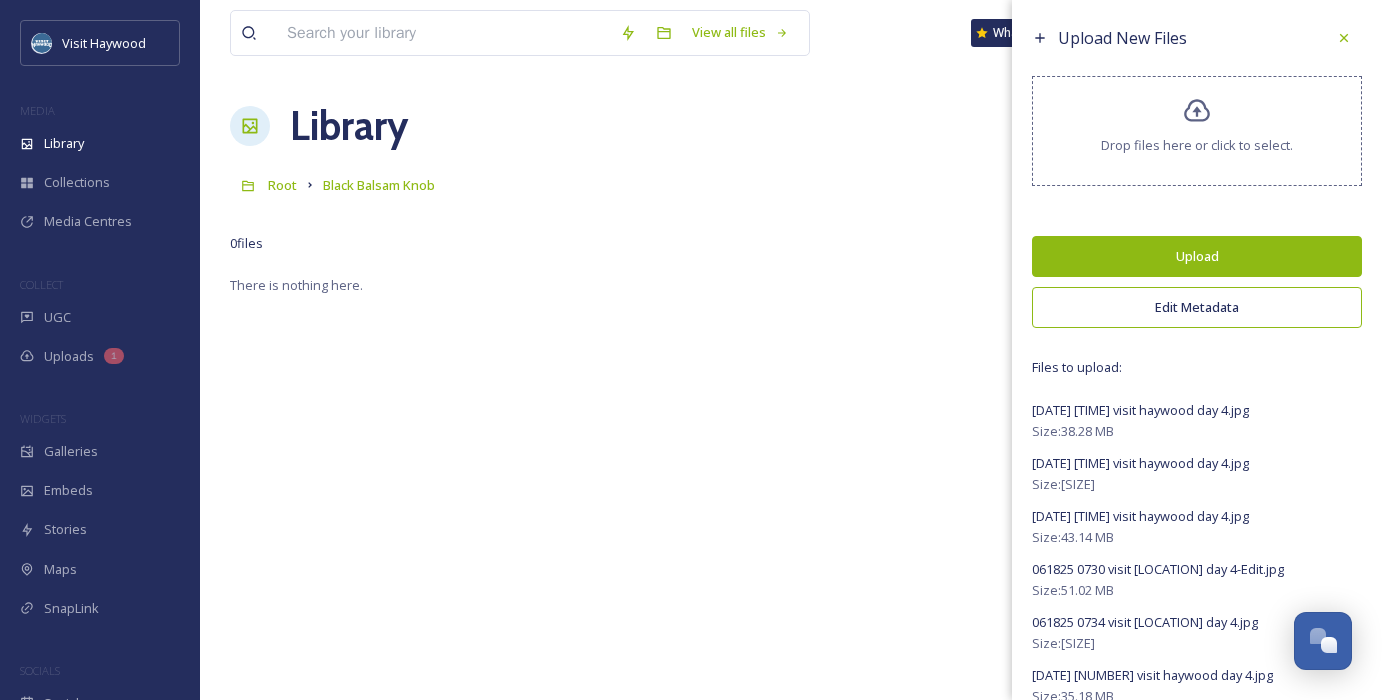 click on "Edit Metadata" at bounding box center [1197, 307] 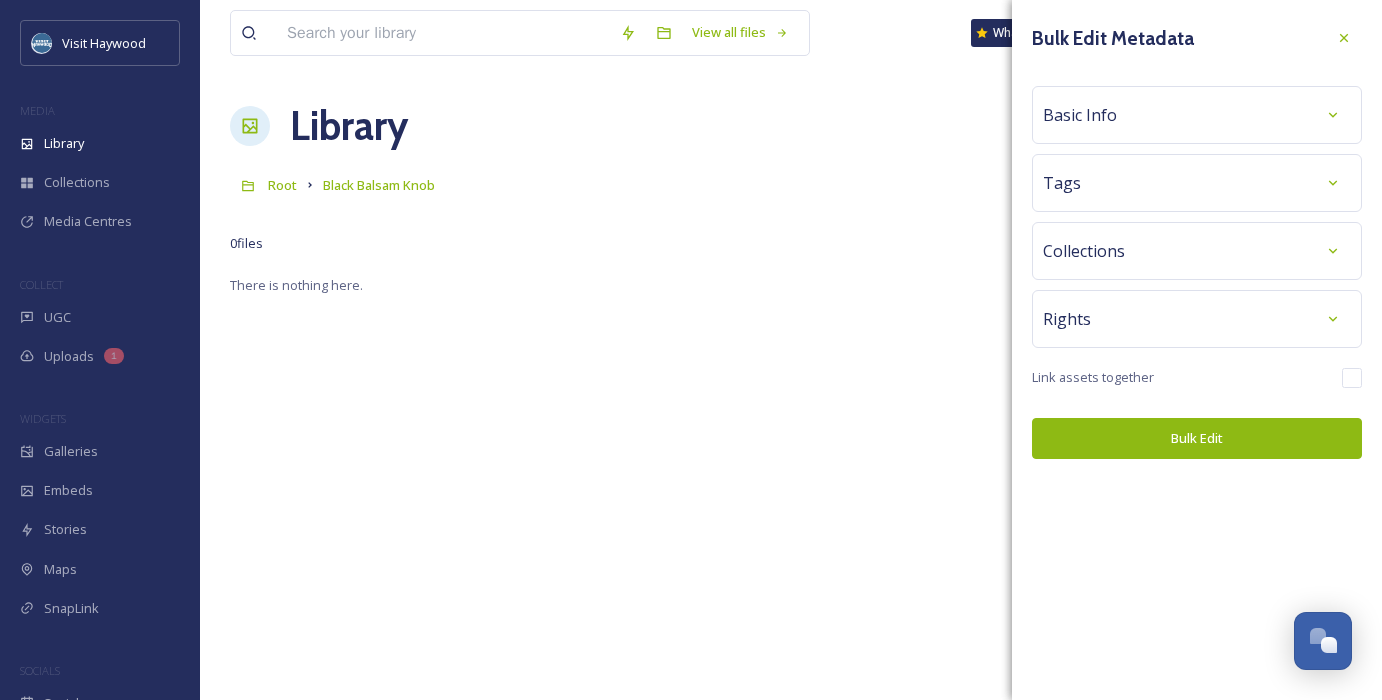 click on "Tags" at bounding box center (1197, 183) 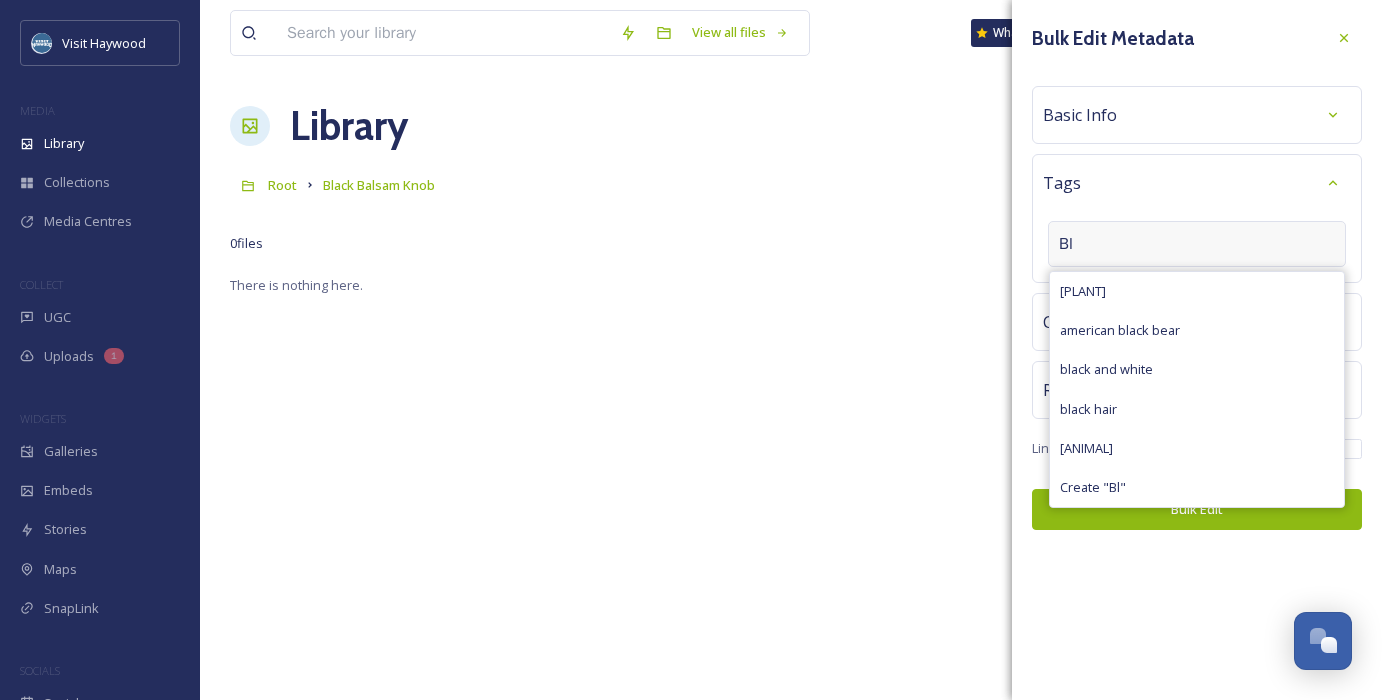 type on "B" 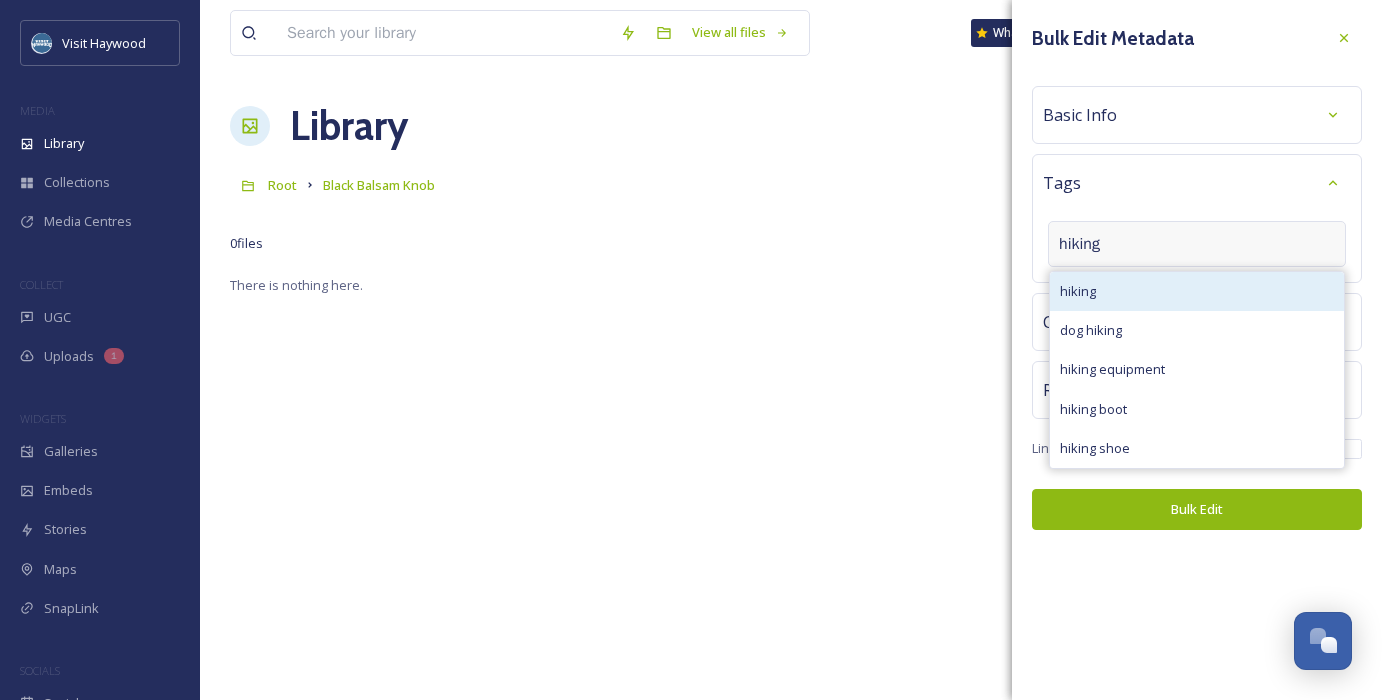 type on "hiking" 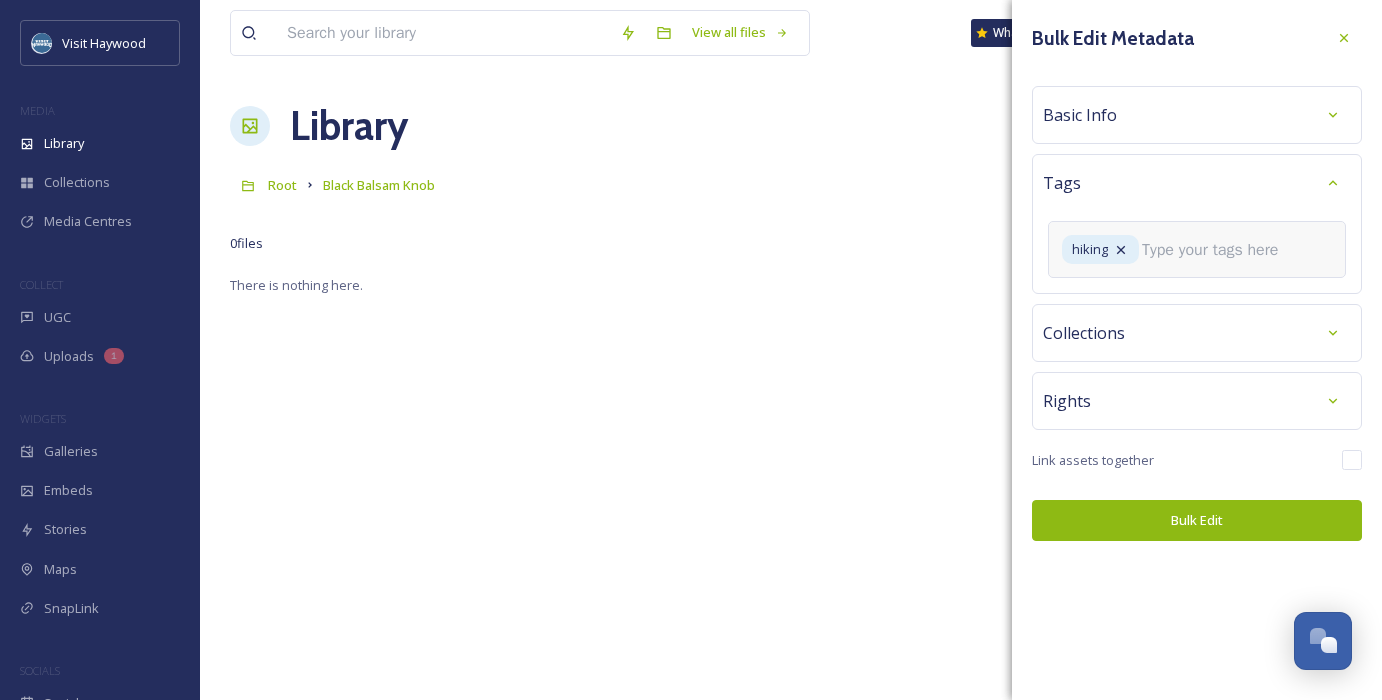 click at bounding box center [1218, 250] 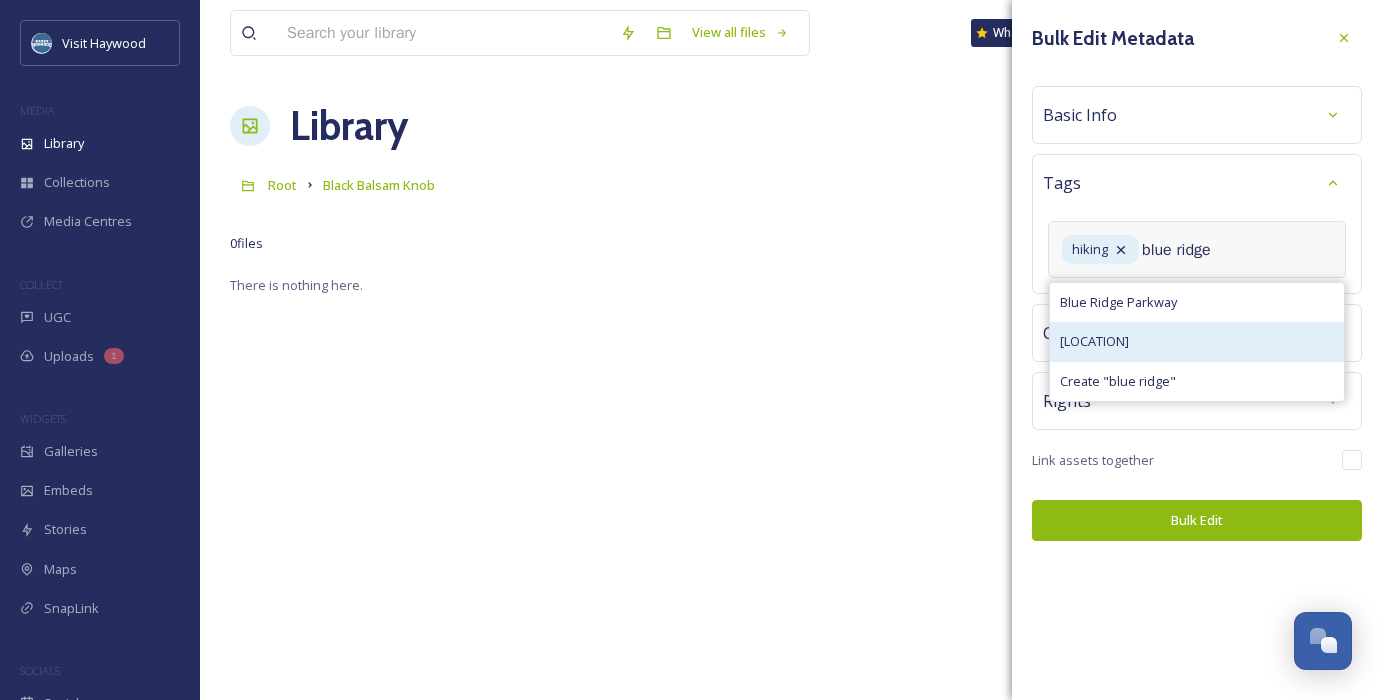 type on "blue ridge" 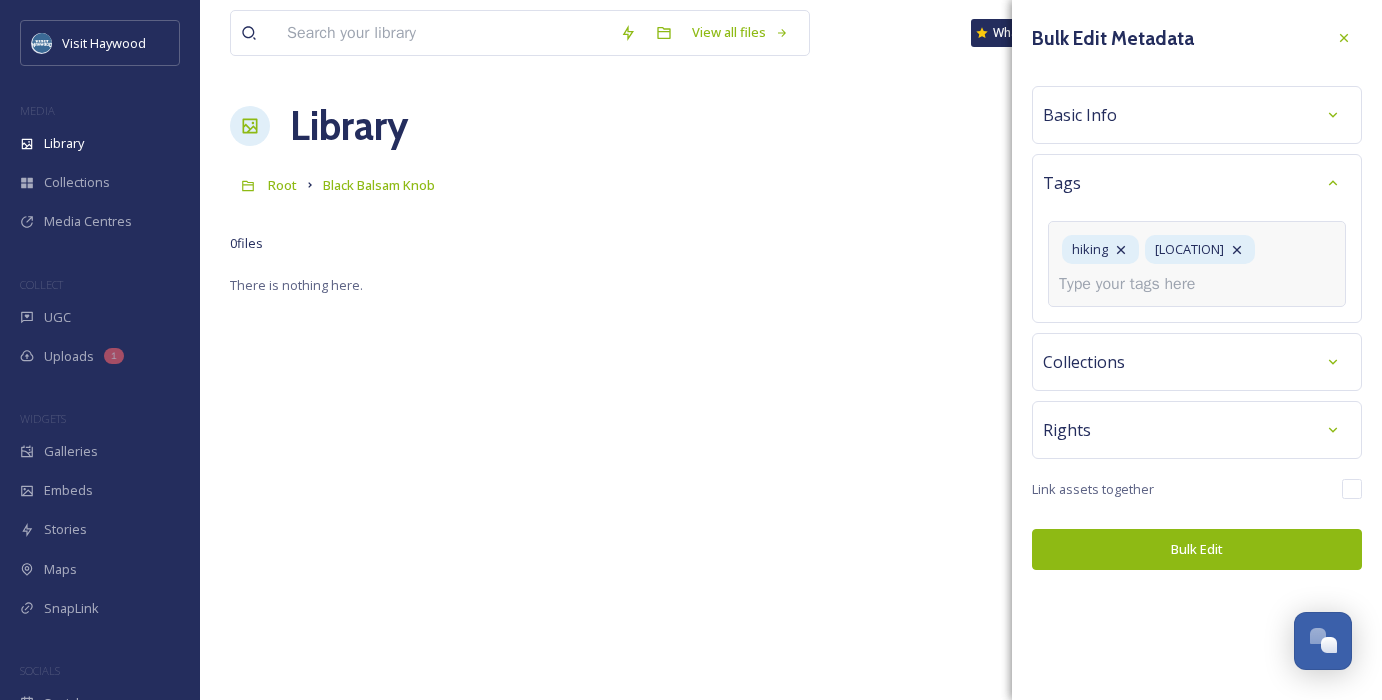 click on "hiking Blue Ridge Mountains" at bounding box center (1197, 264) 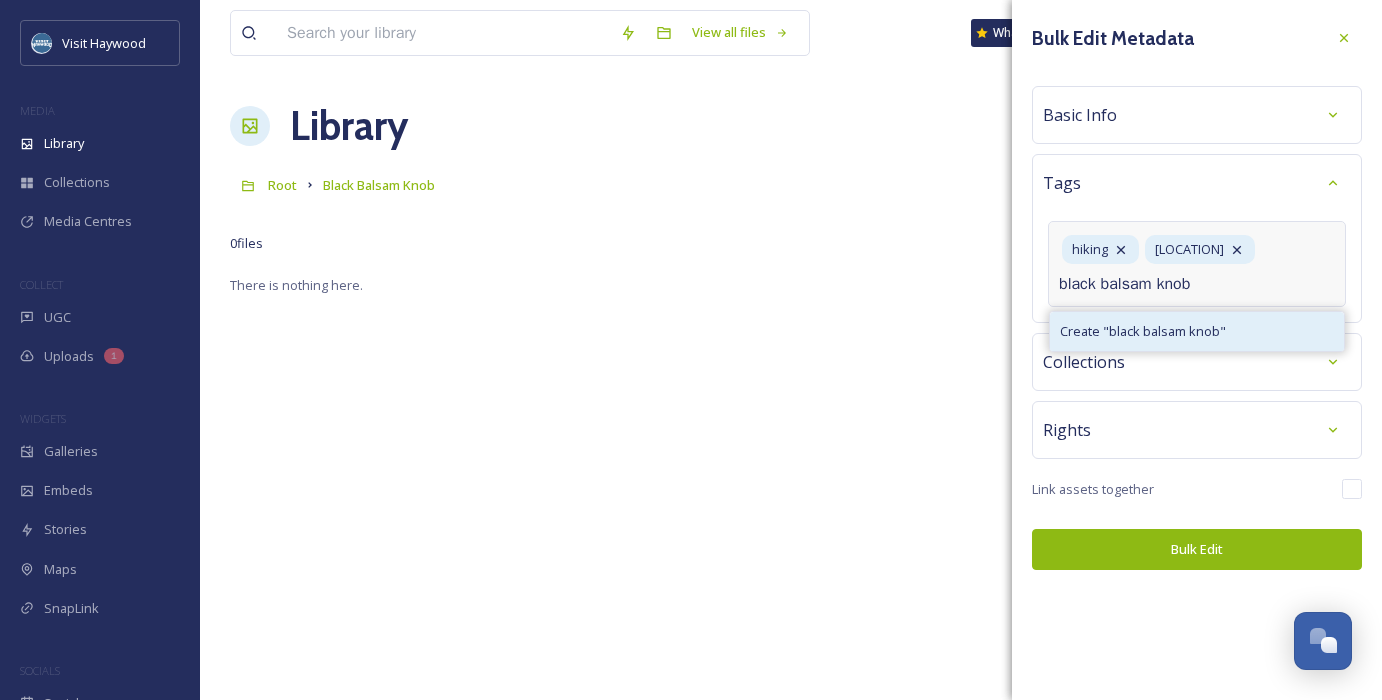 type on "black balsam knob" 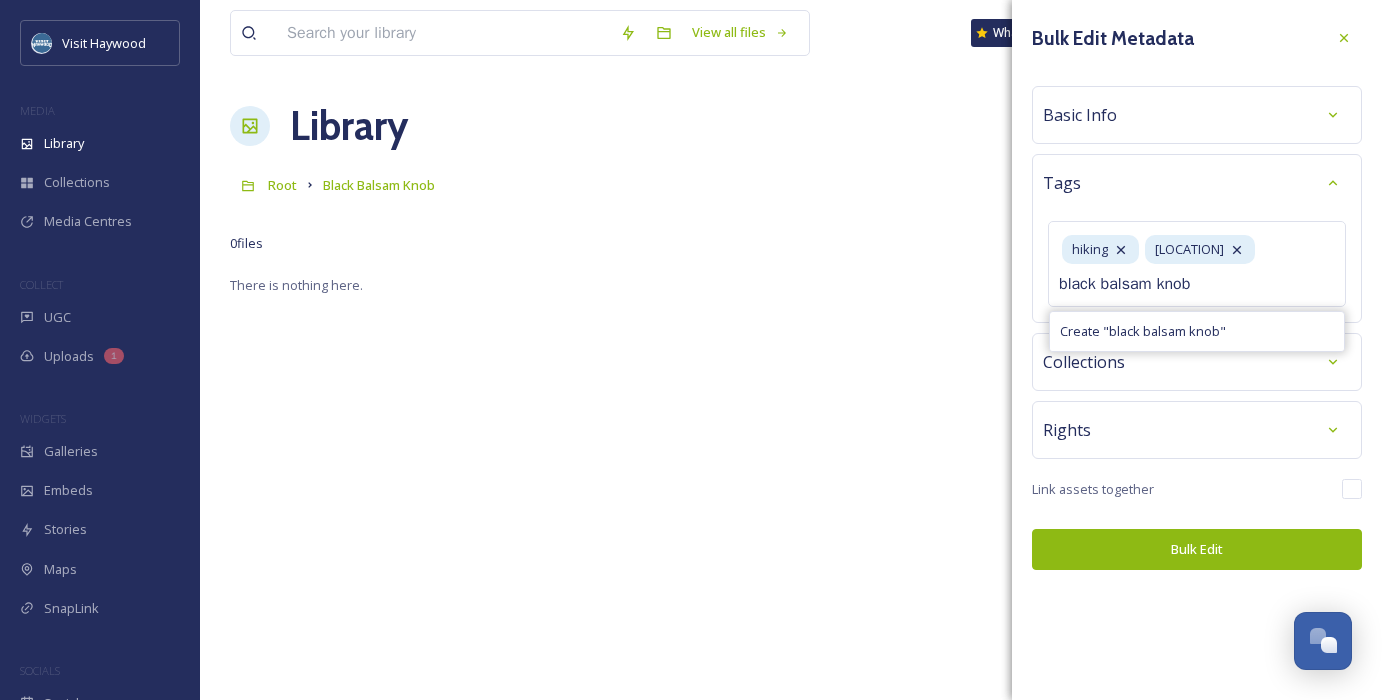 type 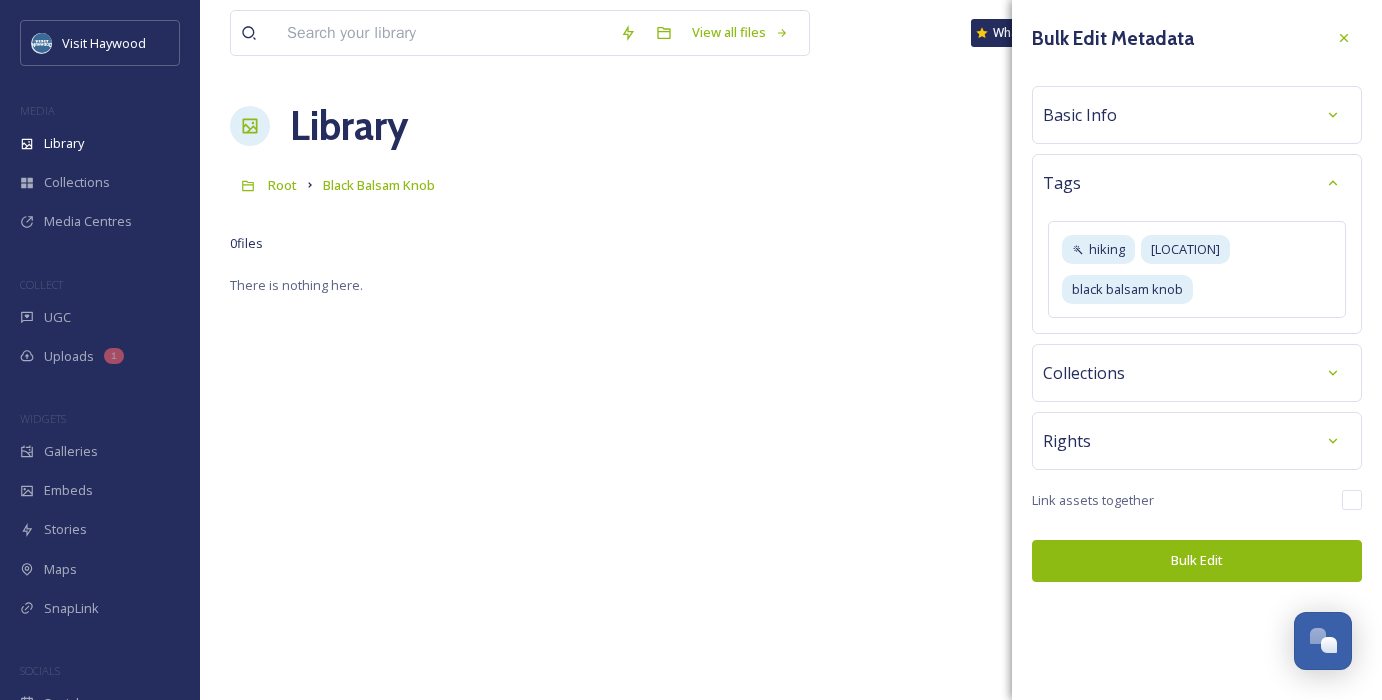 click on "Basic Info" at bounding box center (1197, 115) 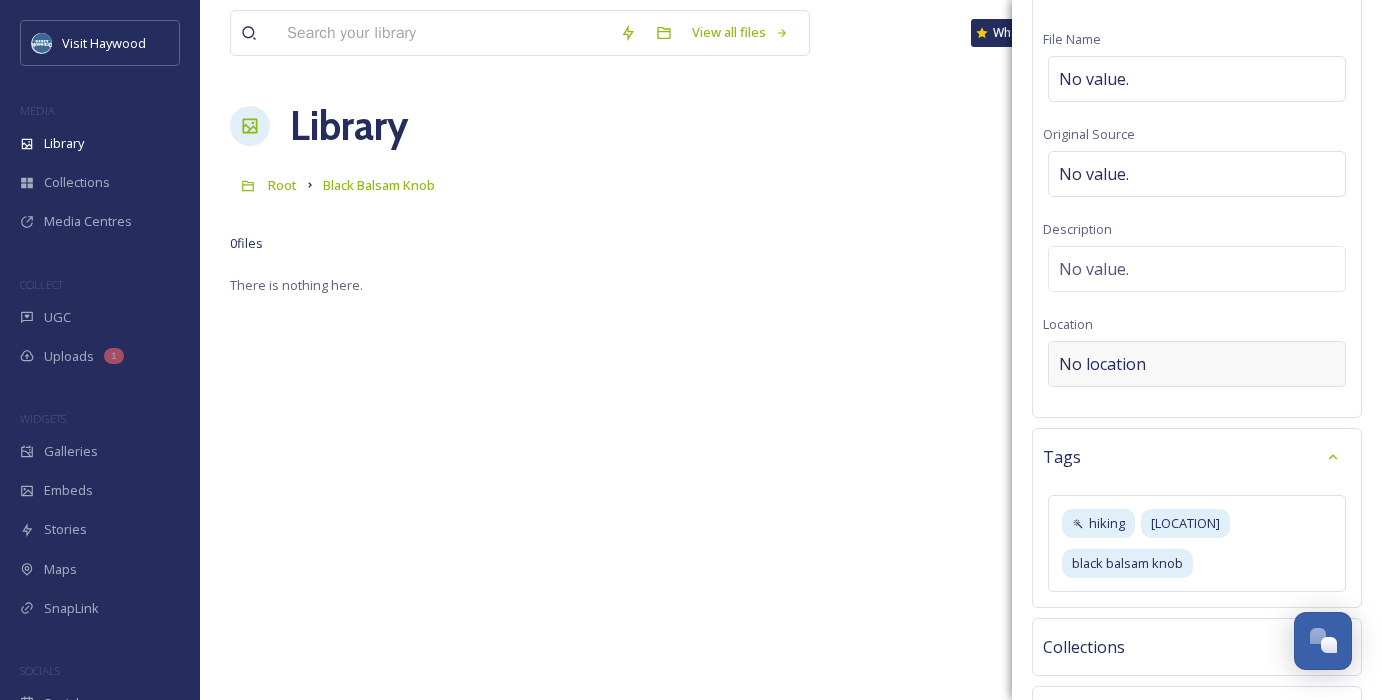 scroll, scrollTop: 128, scrollLeft: 0, axis: vertical 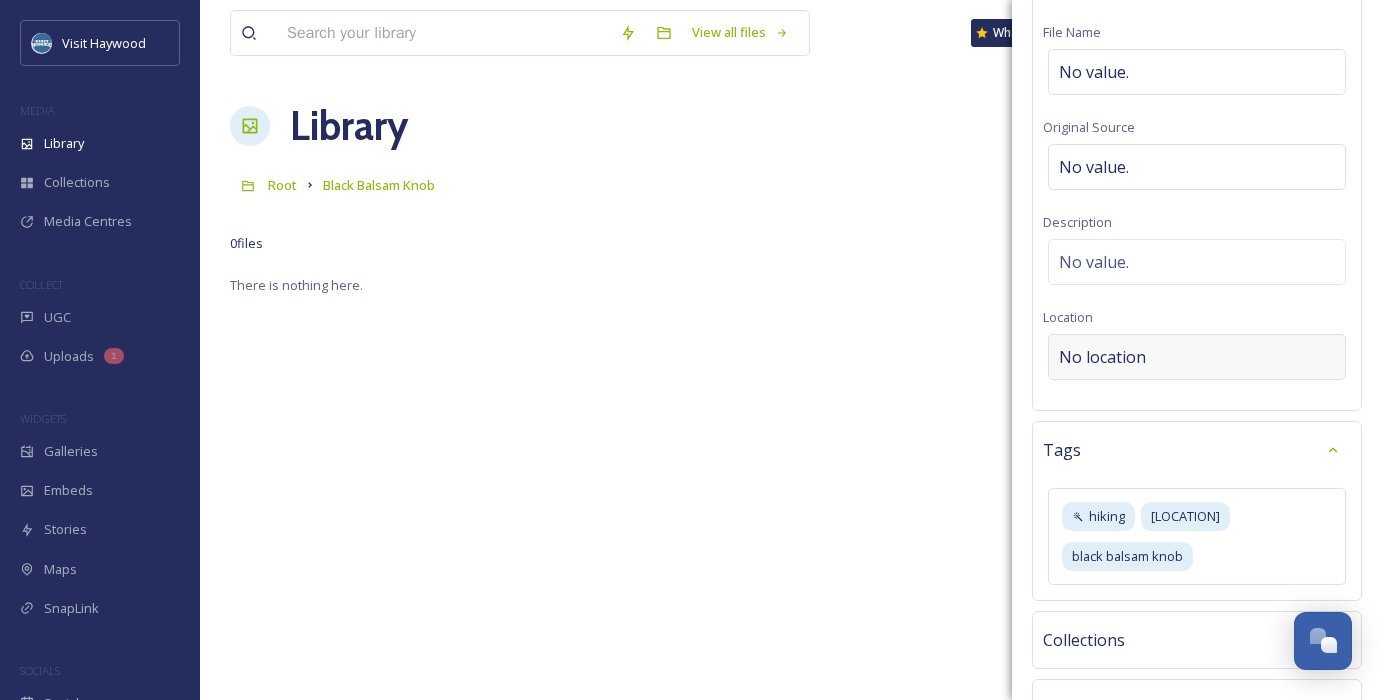 click on "No location" at bounding box center (1102, 357) 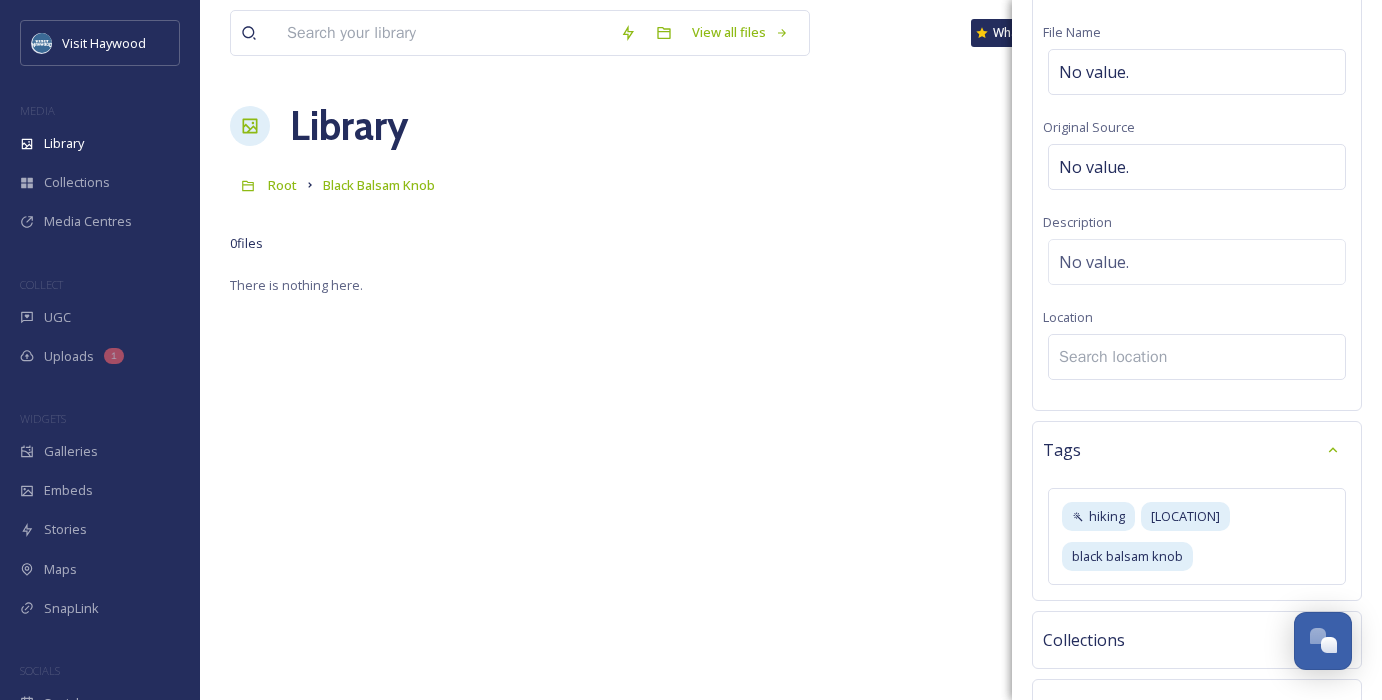 click at bounding box center (1197, 357) 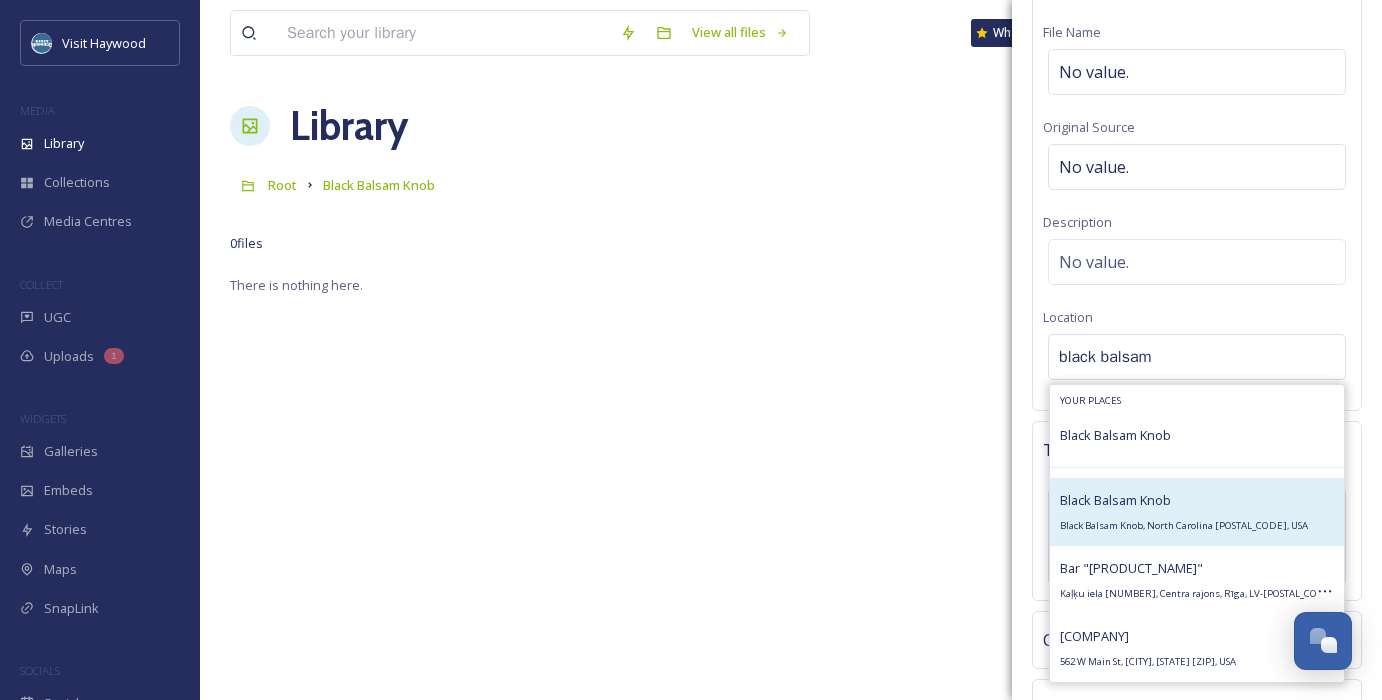 type on "black balsam" 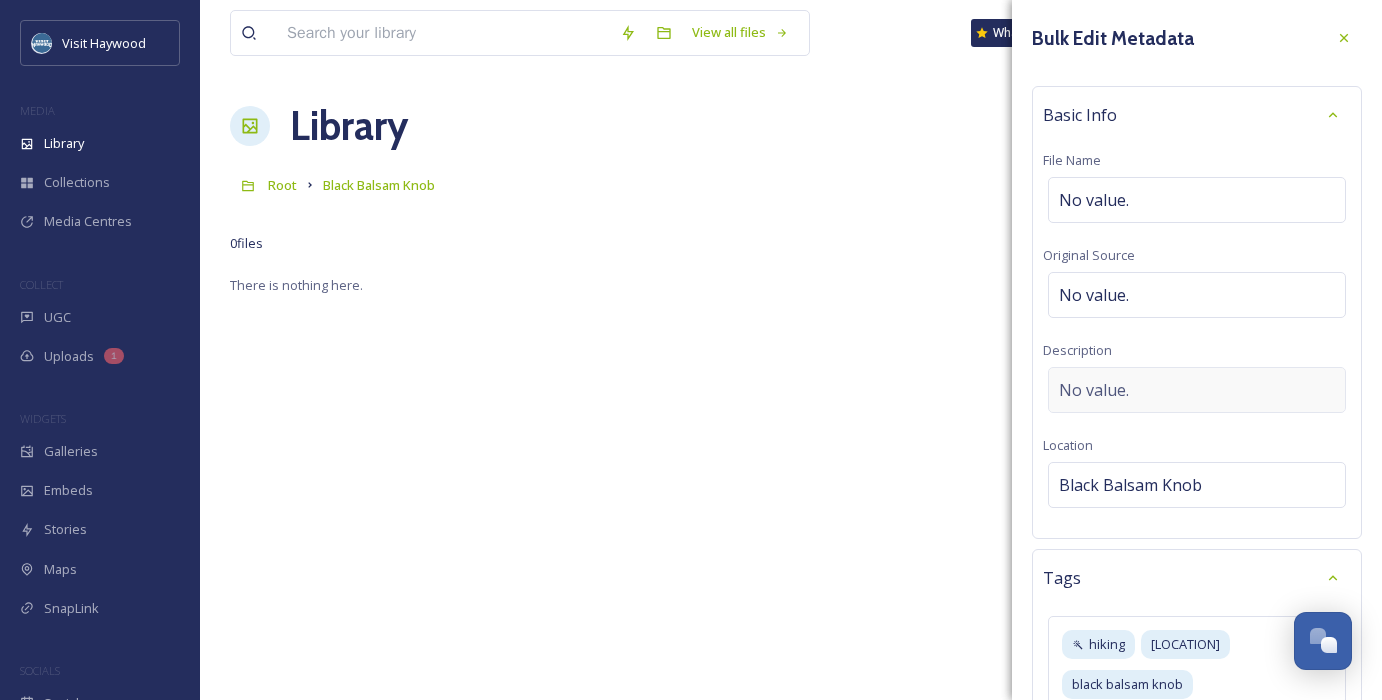 scroll, scrollTop: 295, scrollLeft: 0, axis: vertical 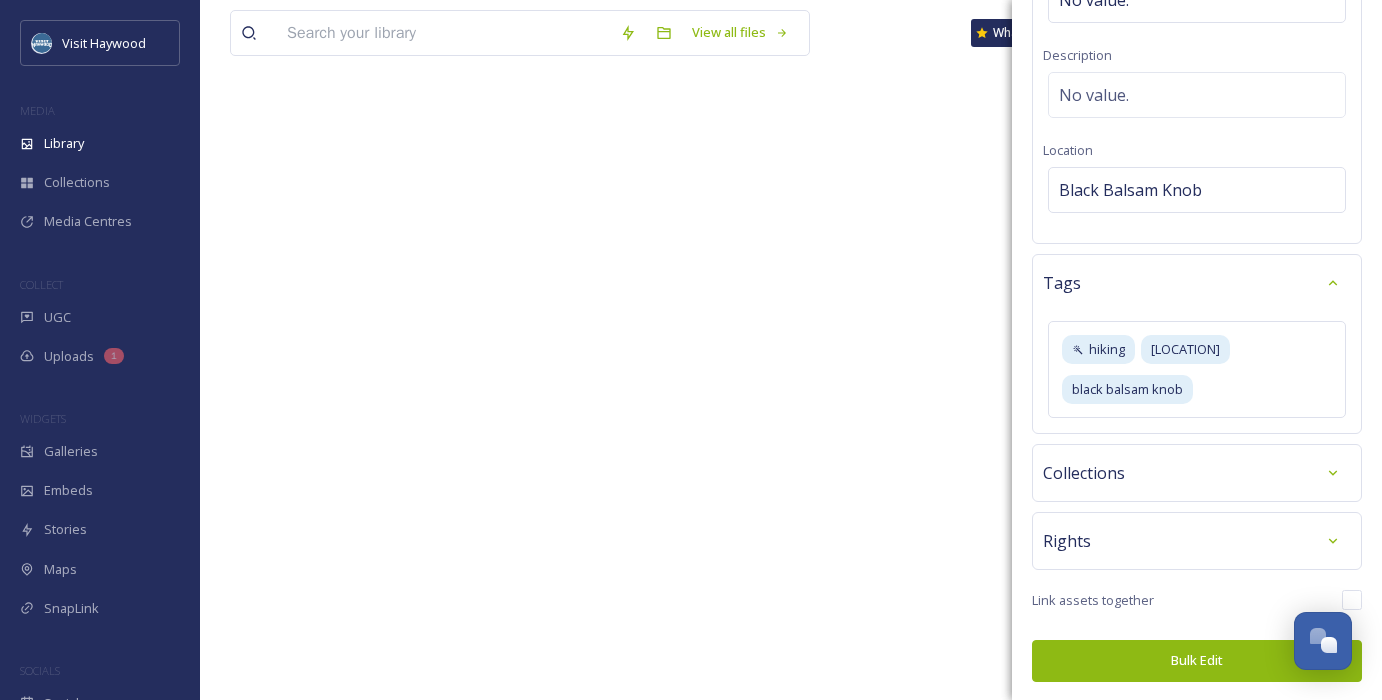 click on "Bulk Edit" at bounding box center [1197, 660] 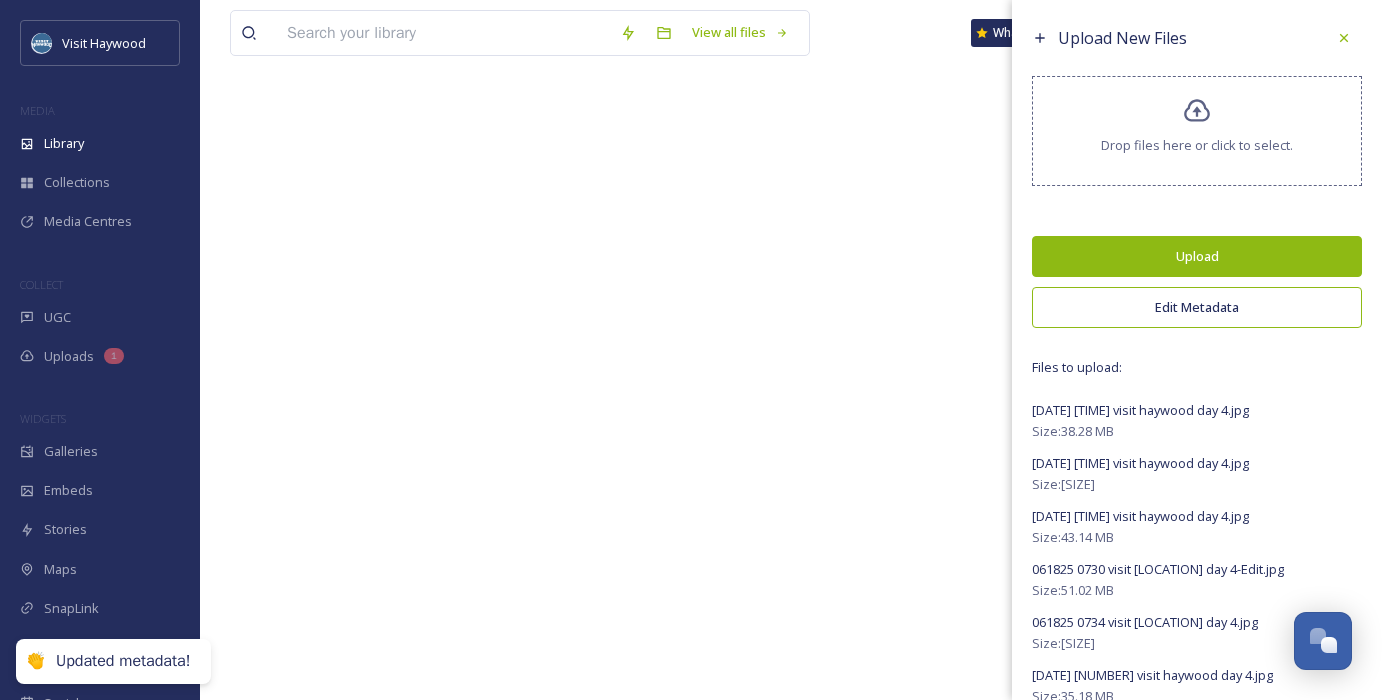 click on "Upload" at bounding box center [1197, 256] 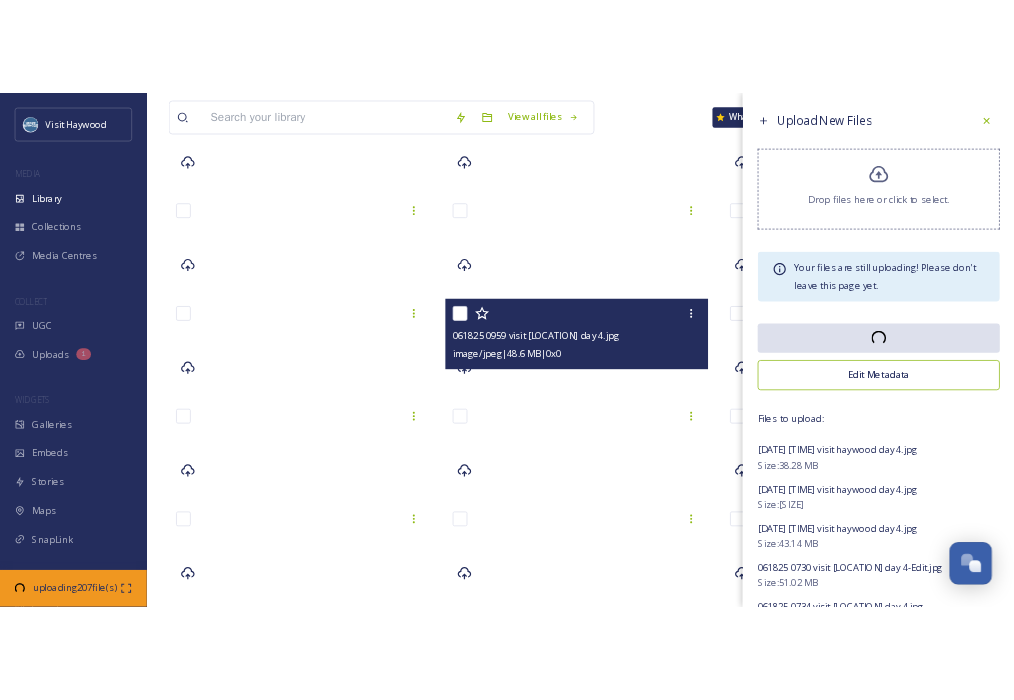 scroll, scrollTop: 0, scrollLeft: 0, axis: both 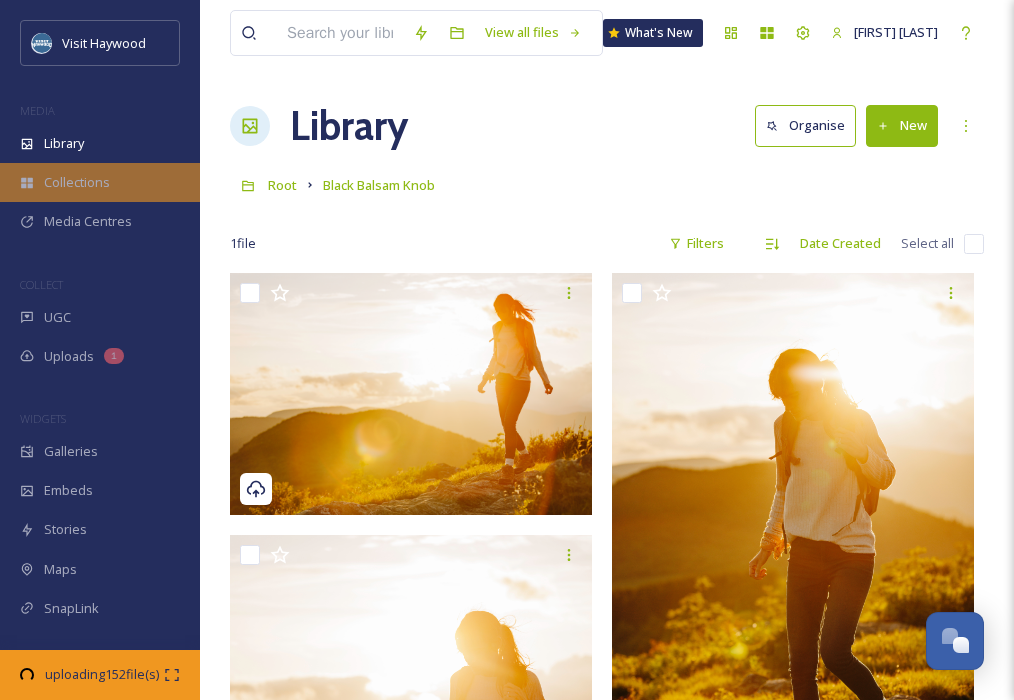 click on "Collections" at bounding box center [77, 182] 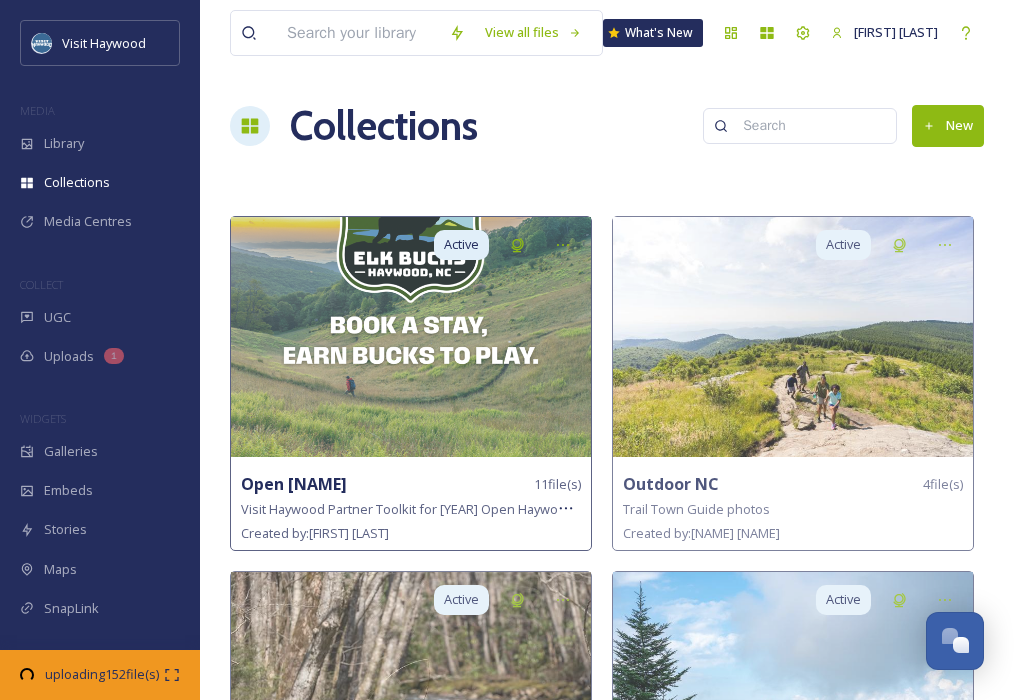 click on "Open [LOCATION] 11 file(s)" at bounding box center [411, 484] 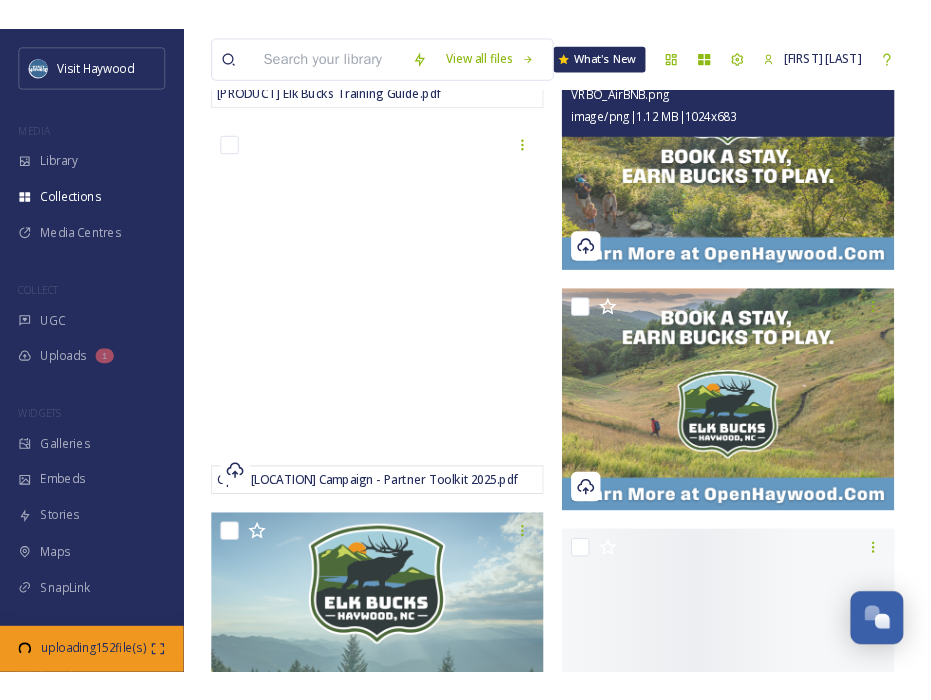 scroll, scrollTop: 674, scrollLeft: 0, axis: vertical 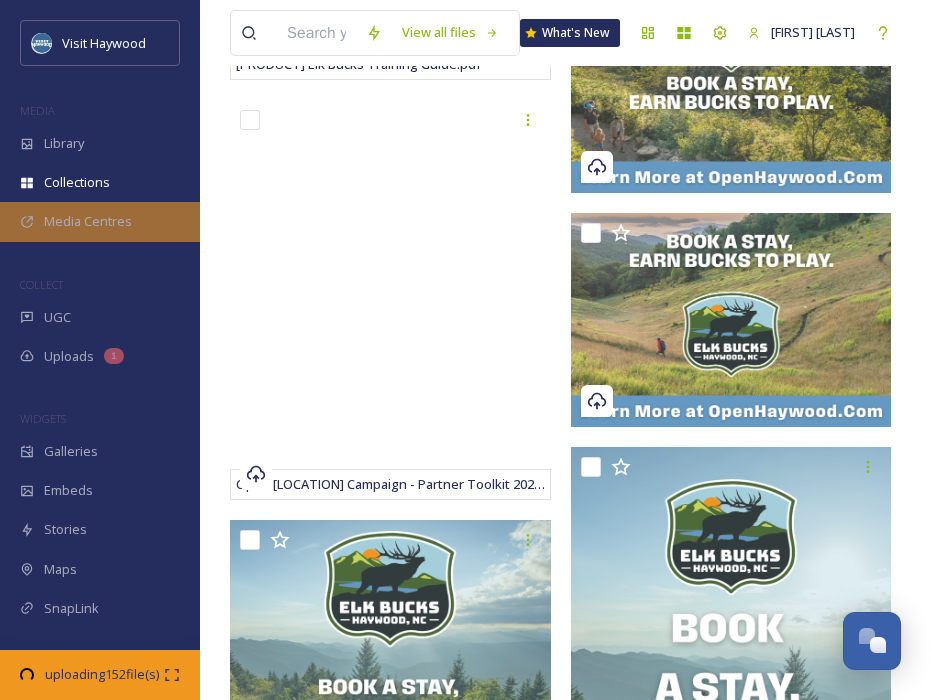 click on "Media Centres" at bounding box center [88, 221] 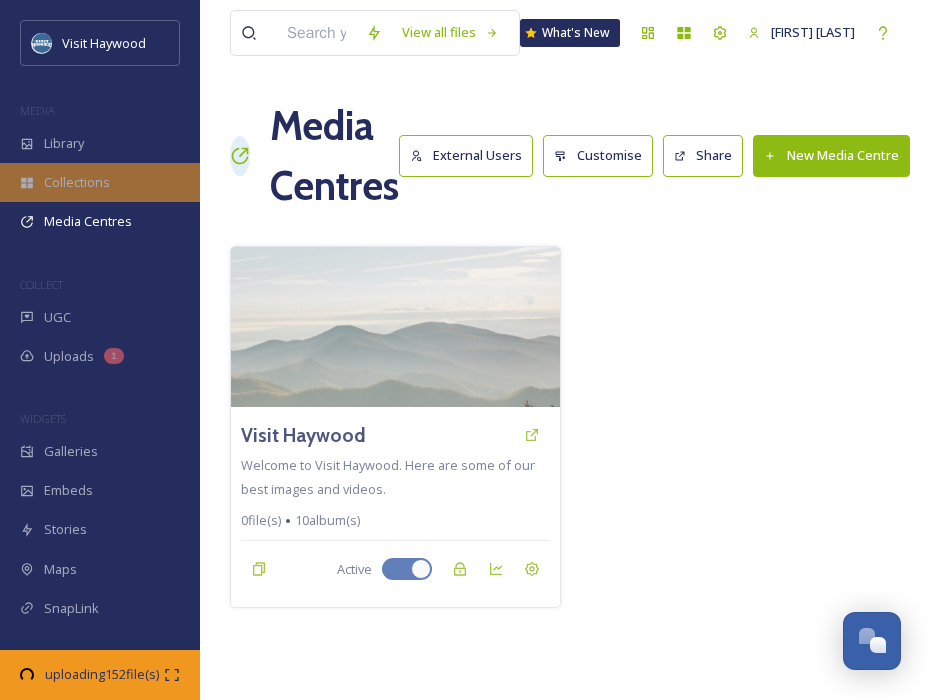 click on "Collections" at bounding box center [77, 182] 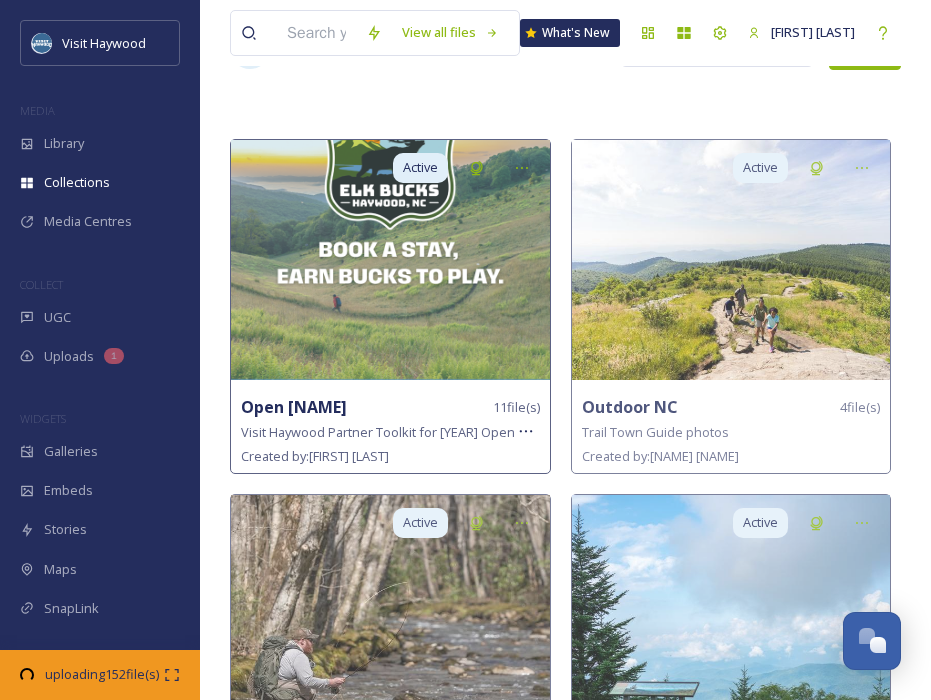 scroll, scrollTop: 66, scrollLeft: 0, axis: vertical 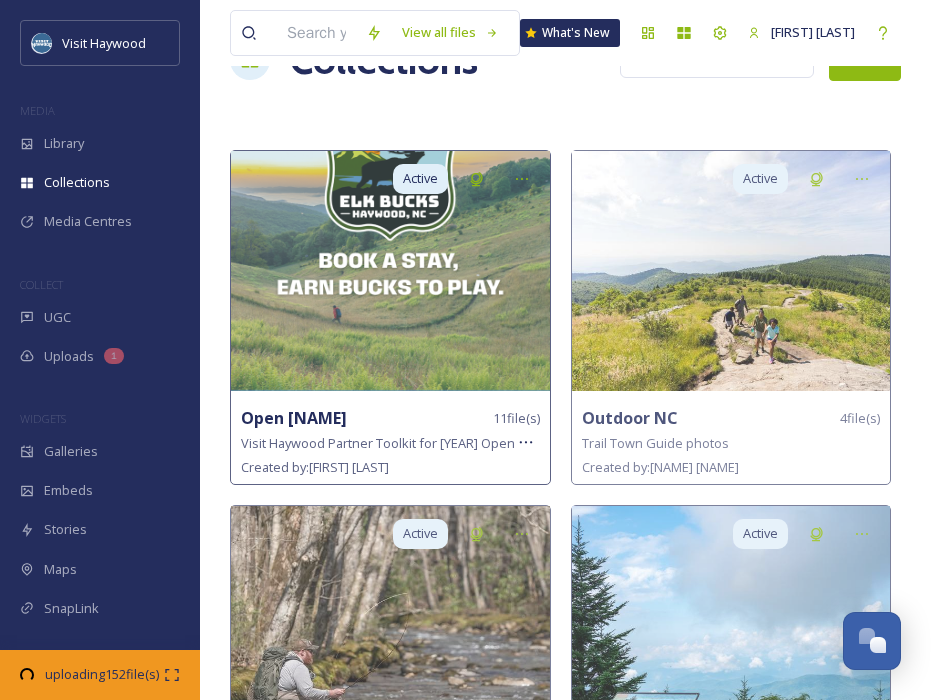 click at bounding box center [390, 271] 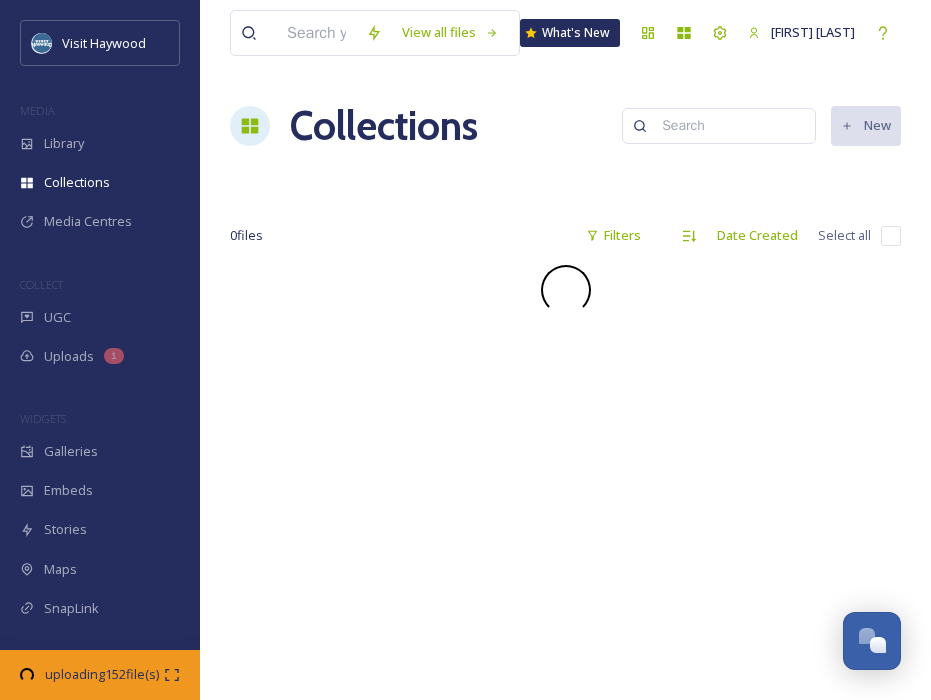 scroll, scrollTop: 0, scrollLeft: 0, axis: both 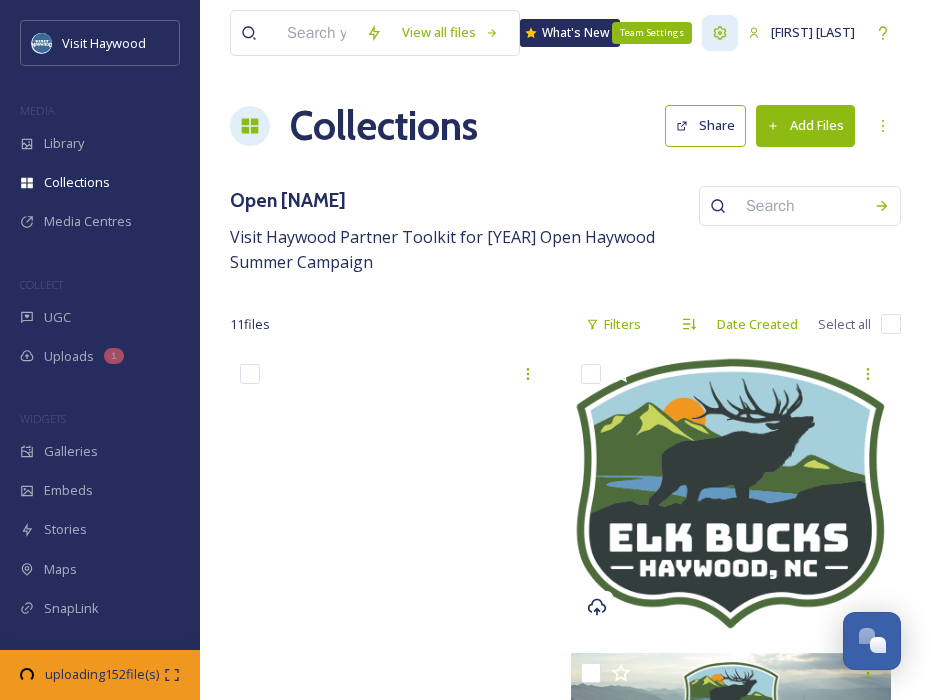 click on "Team Settings" at bounding box center [720, 33] 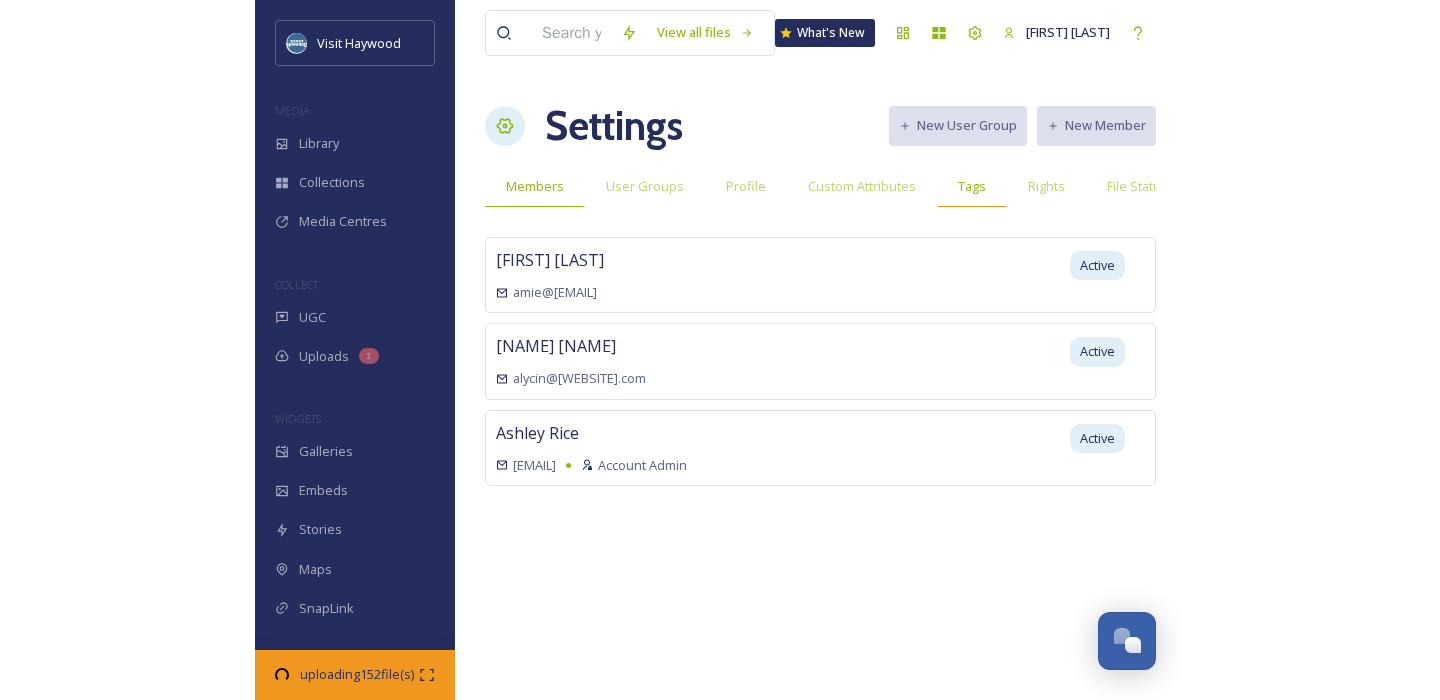 scroll, scrollTop: 0, scrollLeft: 235, axis: horizontal 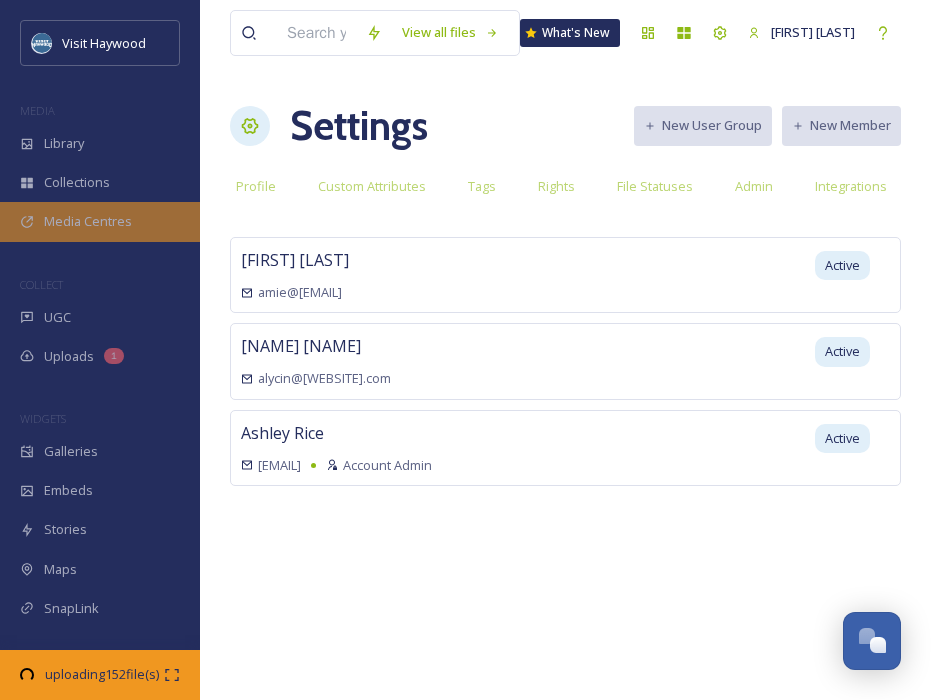 click on "Media Centres" at bounding box center (88, 221) 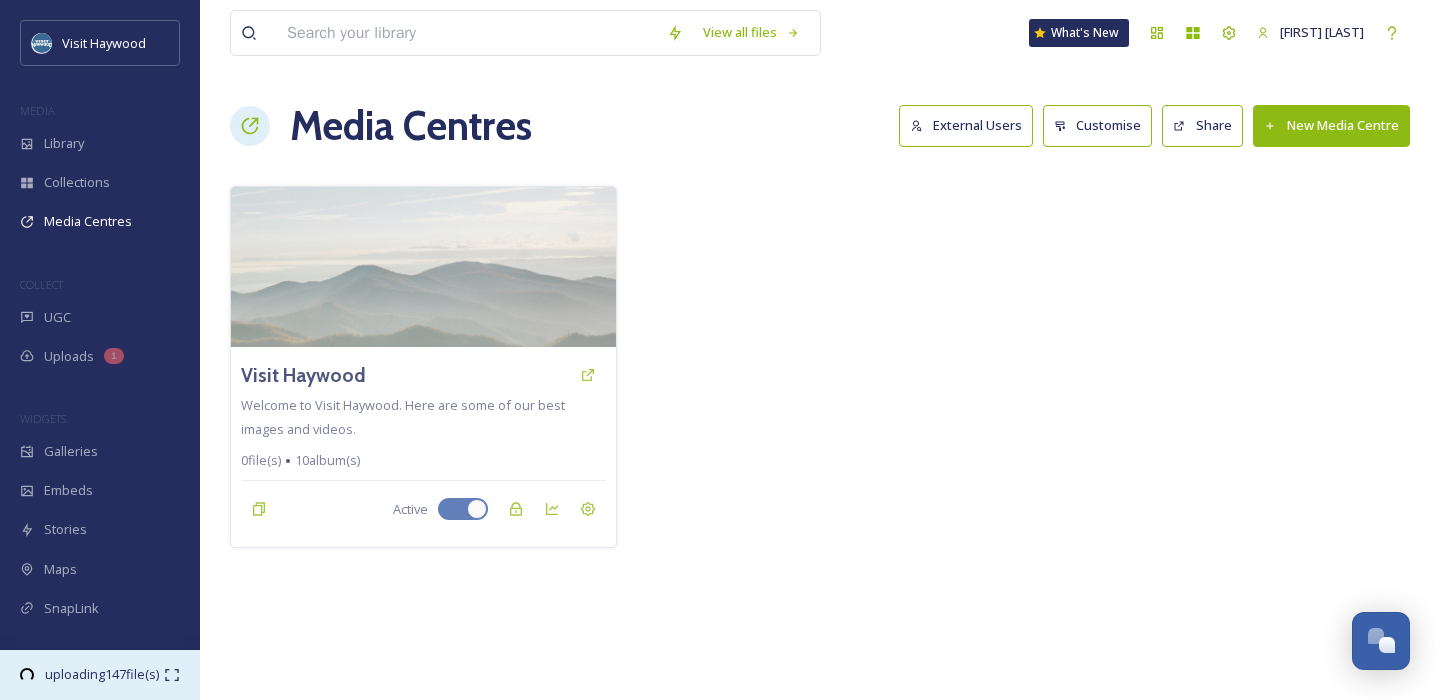 click 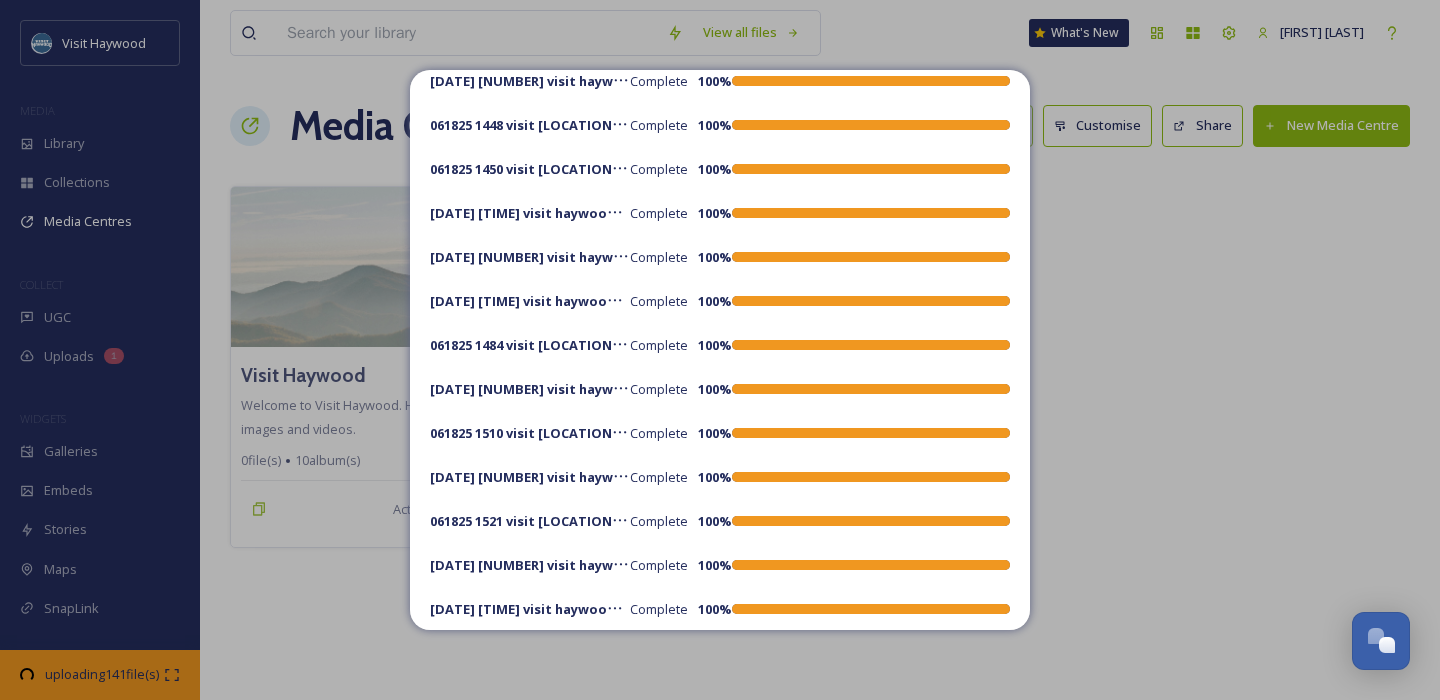 scroll, scrollTop: 2654, scrollLeft: 0, axis: vertical 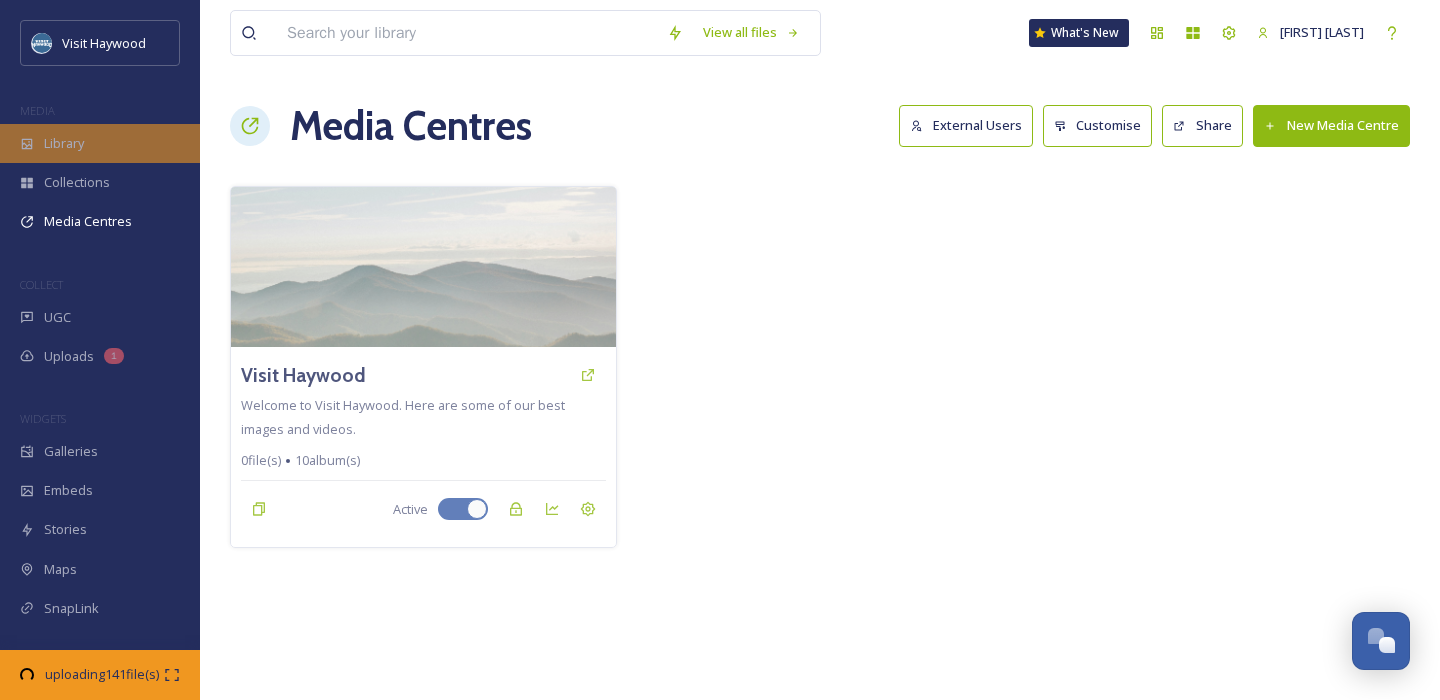 click on "Library" at bounding box center [100, 143] 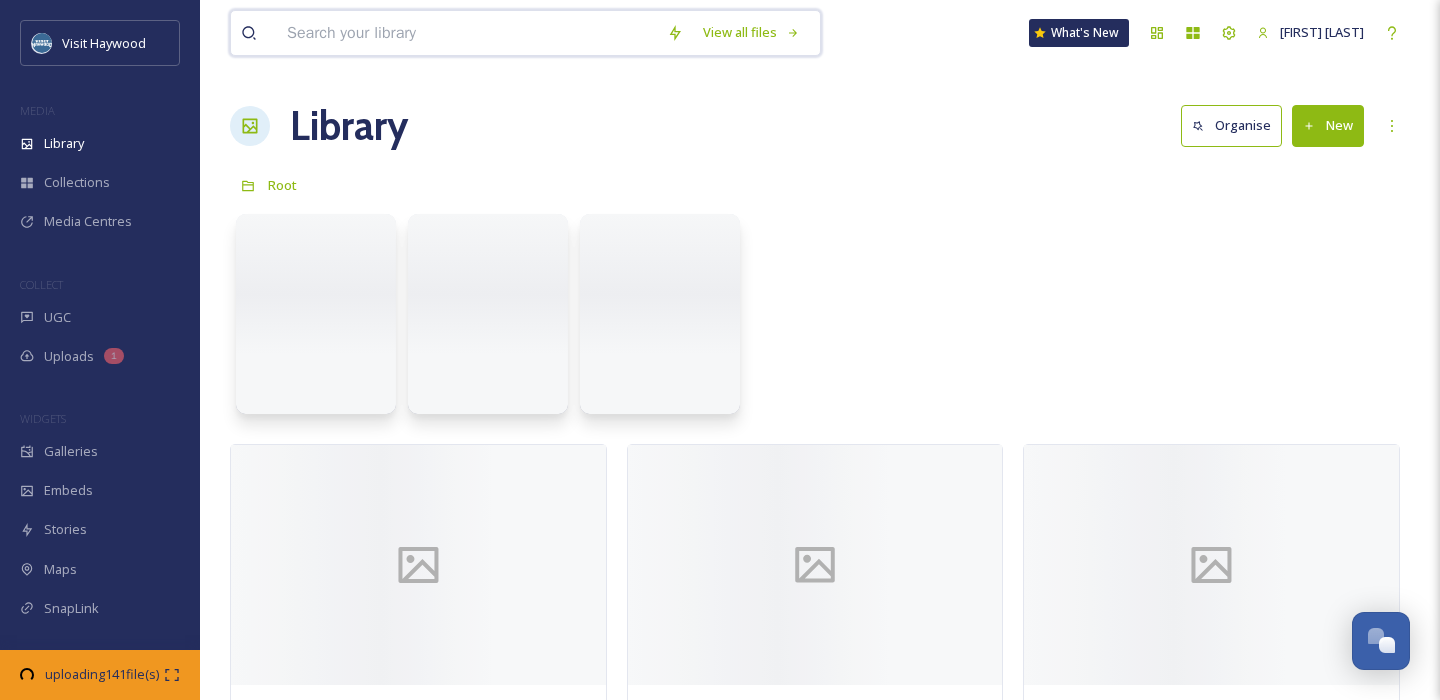 click at bounding box center [467, 33] 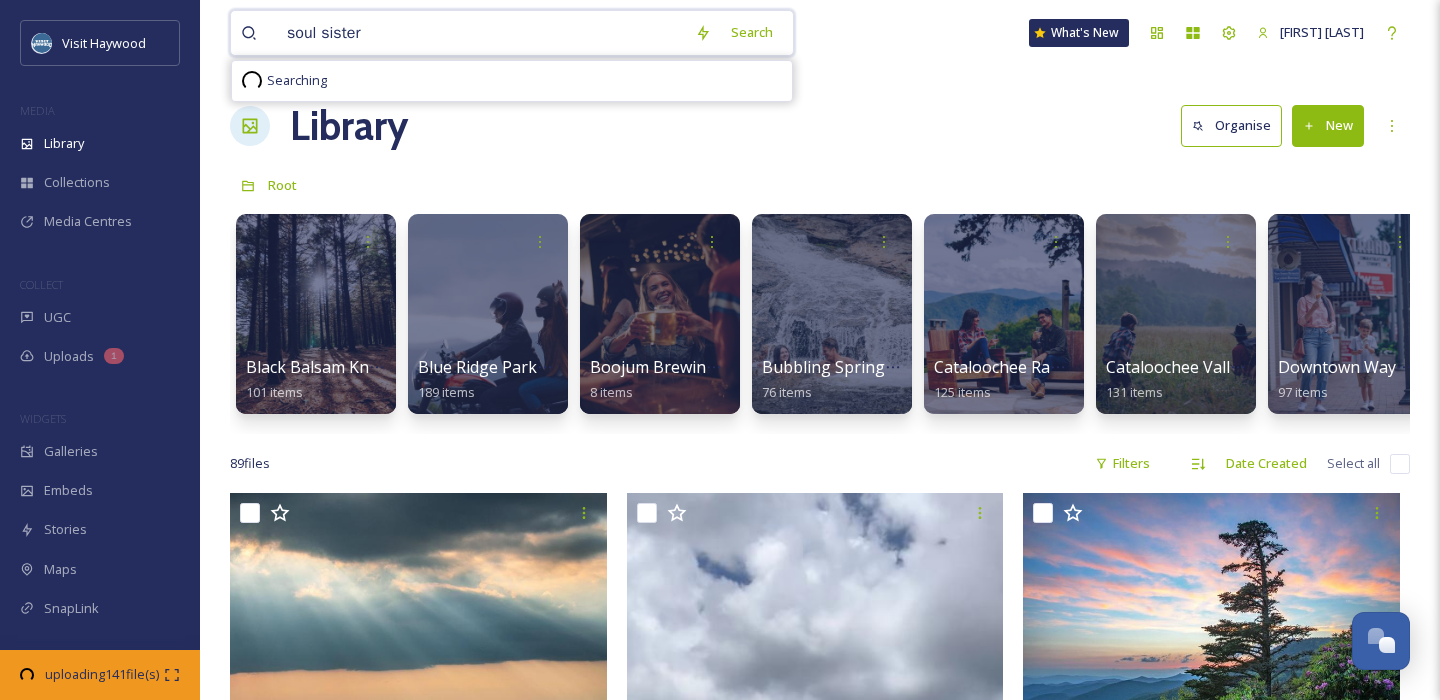 type on "soul sisters" 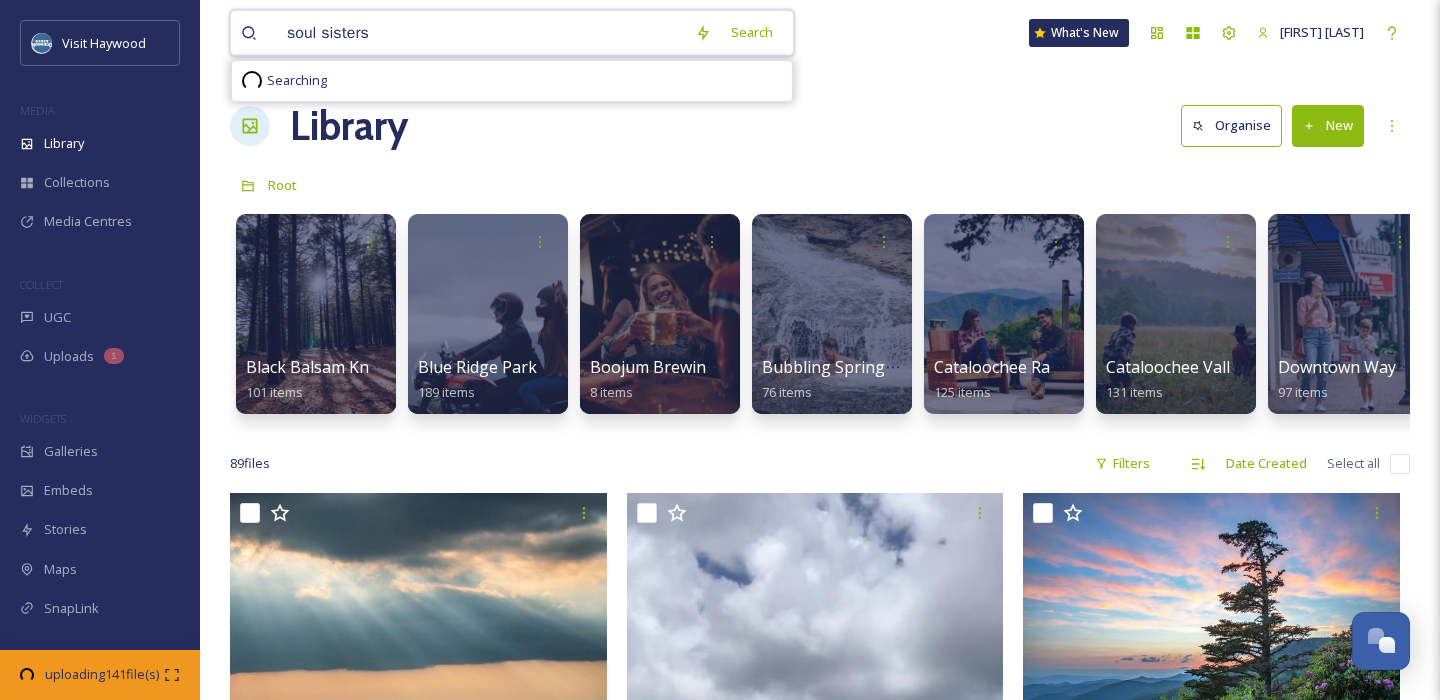 type 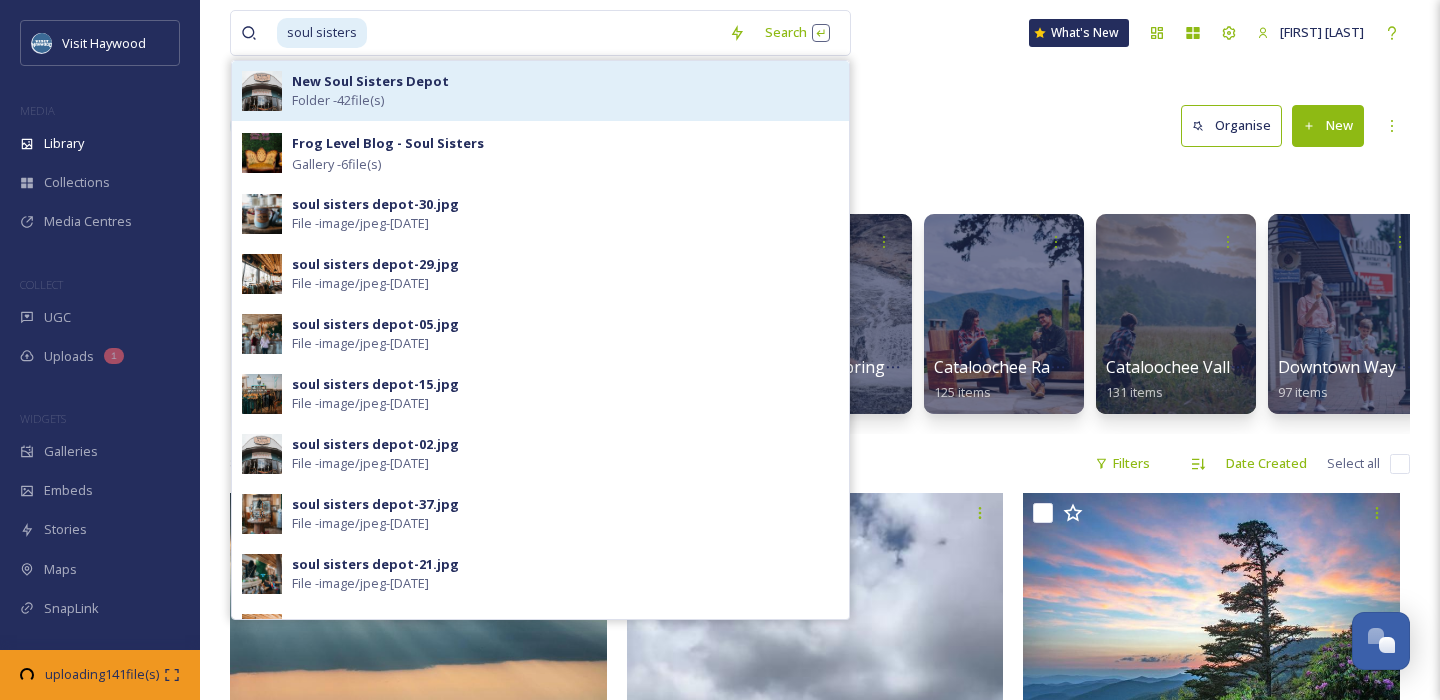 click on "Folder  -  [NUMBER]  file(s)" at bounding box center [338, 100] 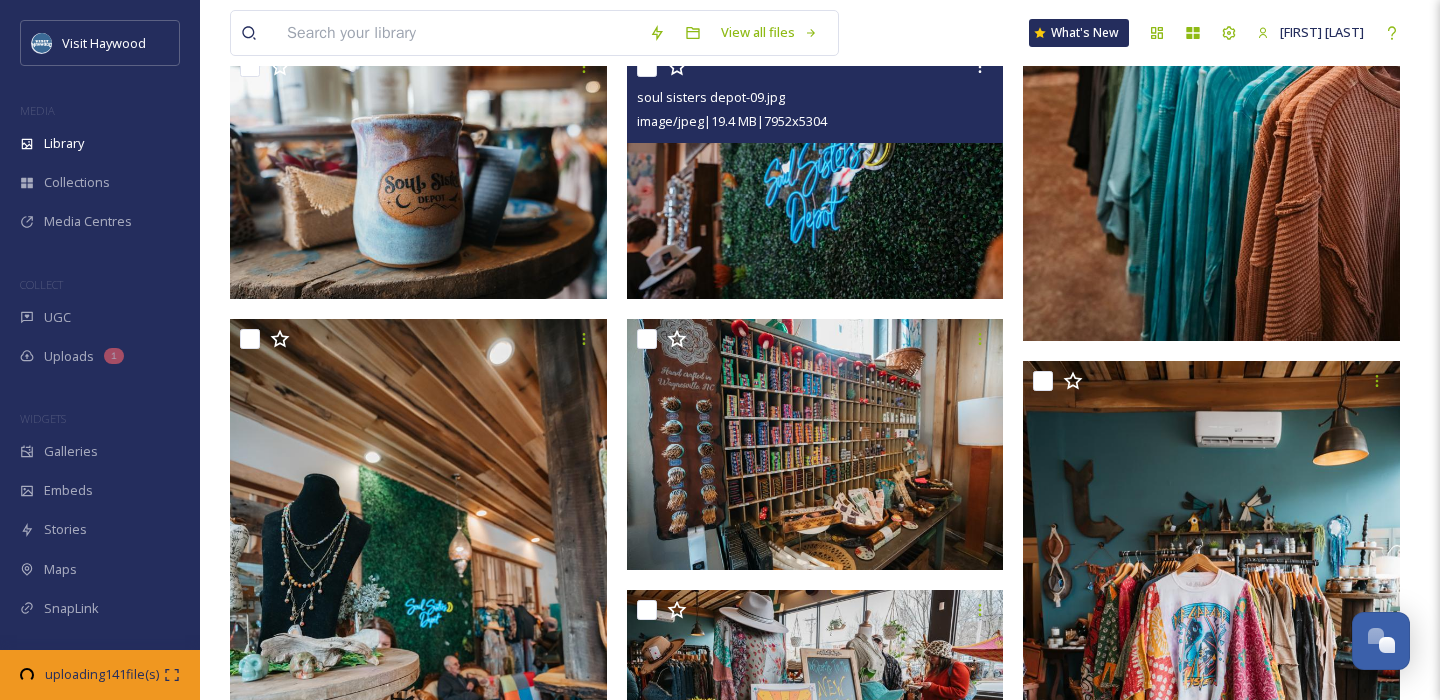 scroll, scrollTop: 1612, scrollLeft: 0, axis: vertical 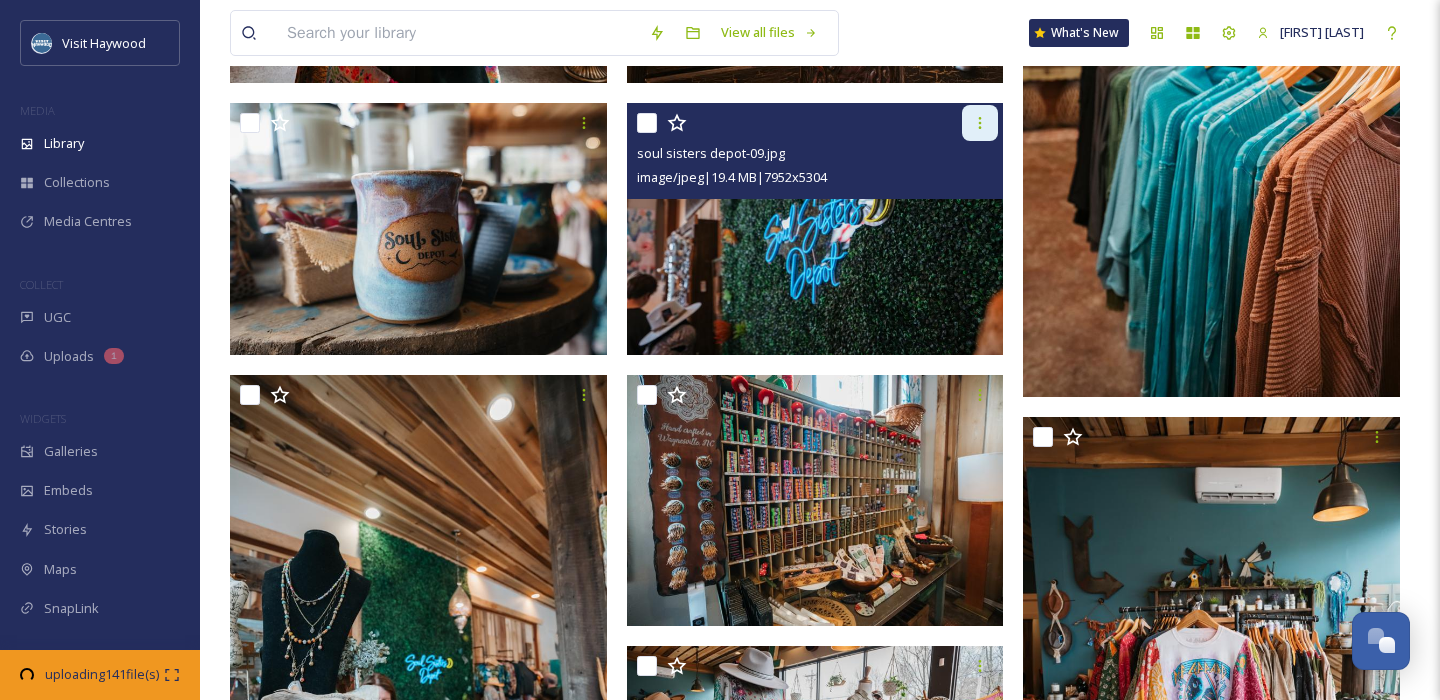 click 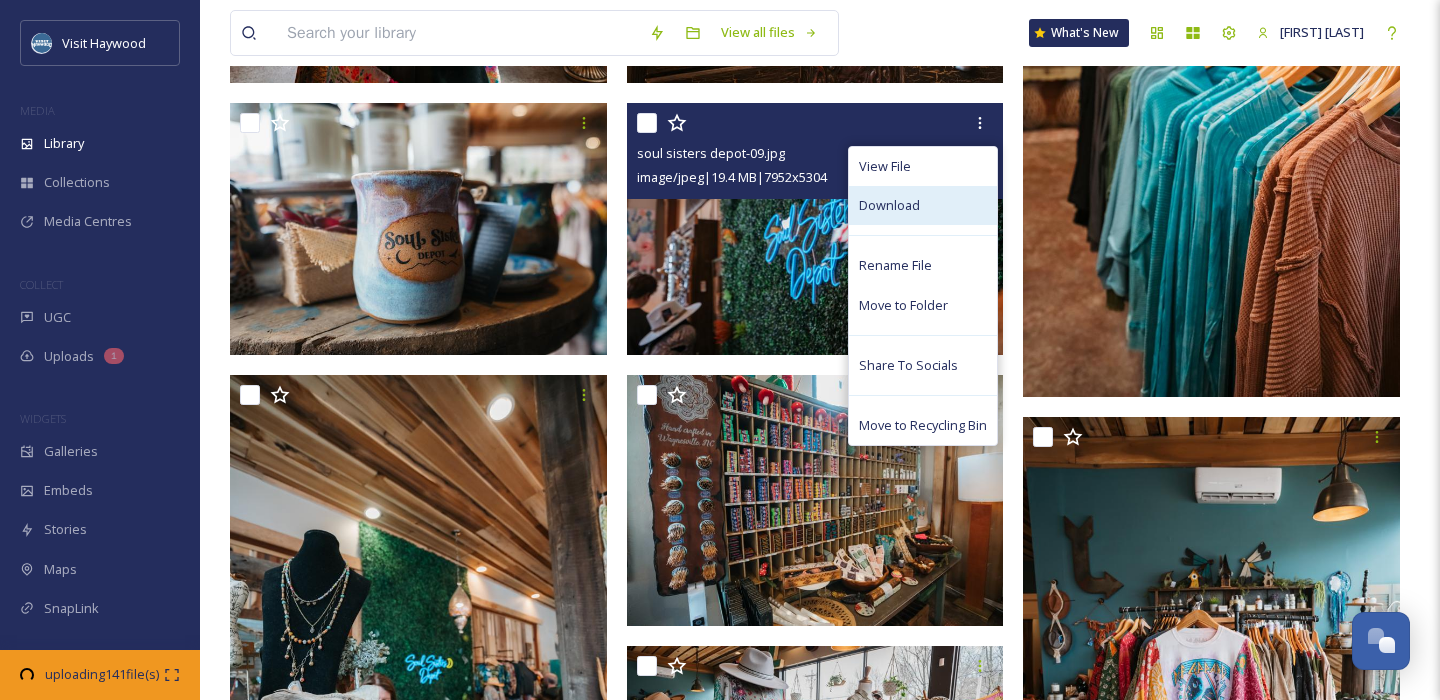 click on "Download" at bounding box center (923, 205) 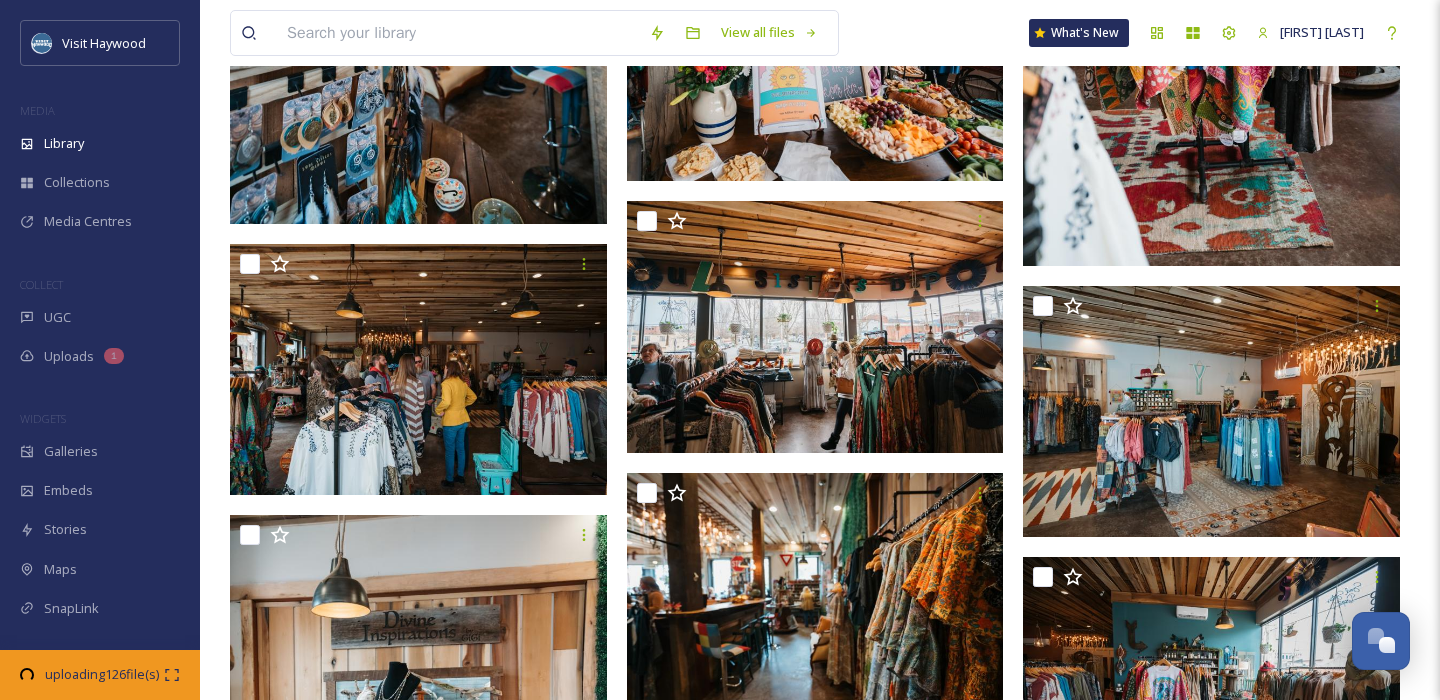 scroll, scrollTop: 2351, scrollLeft: 0, axis: vertical 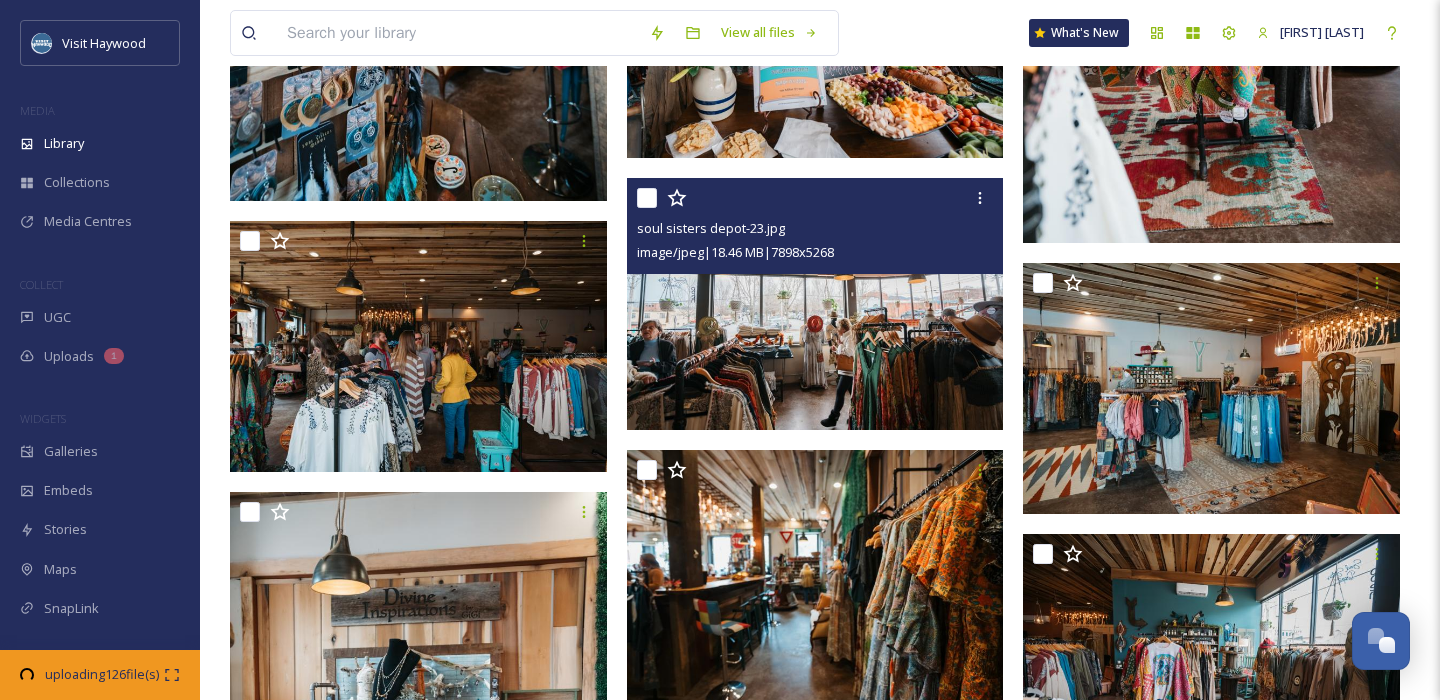click at bounding box center [815, 304] 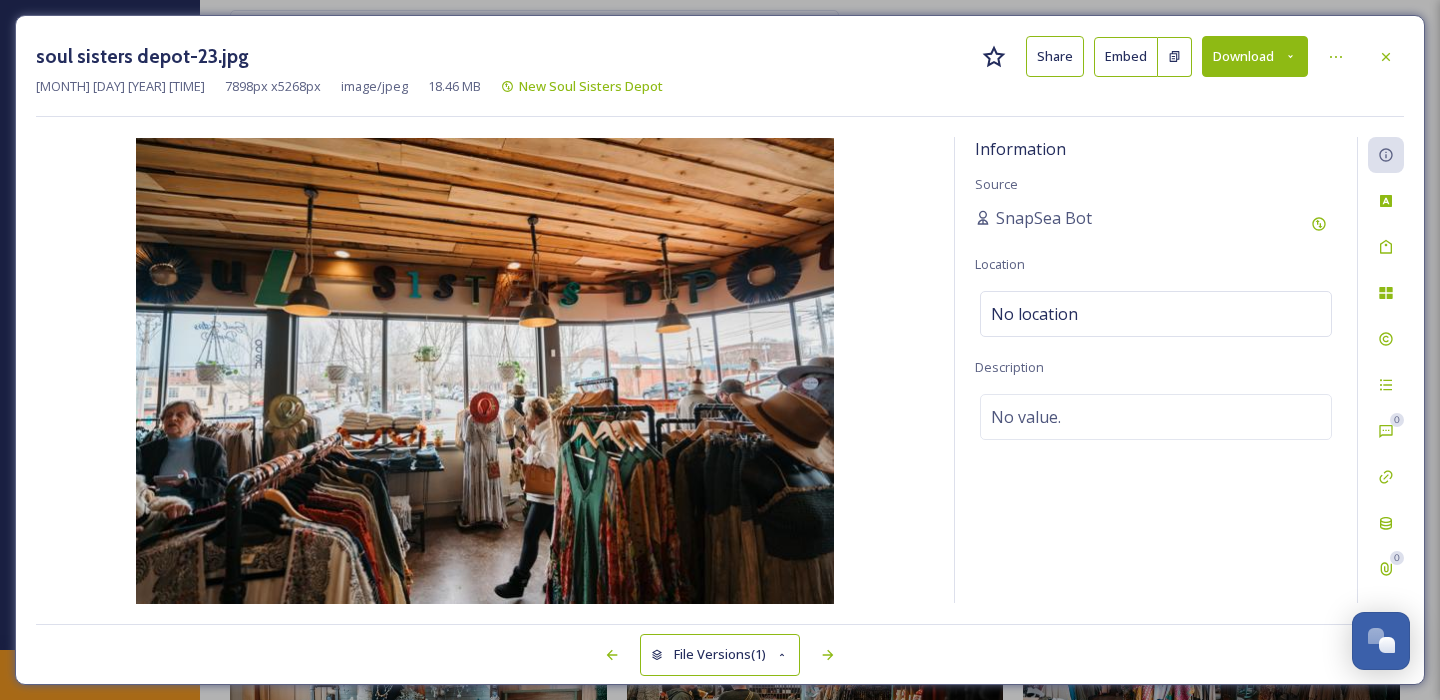 click on "Download" at bounding box center (1255, 56) 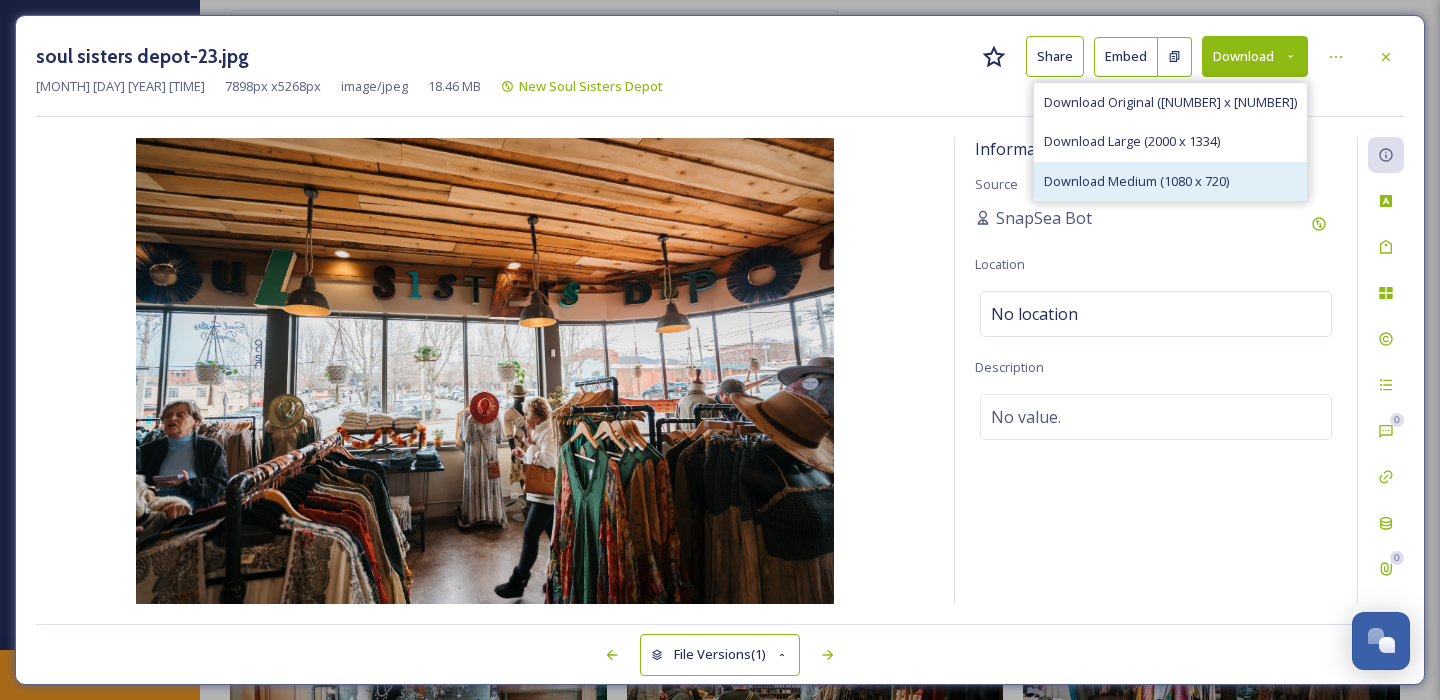 click on "Download Medium (1080 x 720)" at bounding box center (1170, 181) 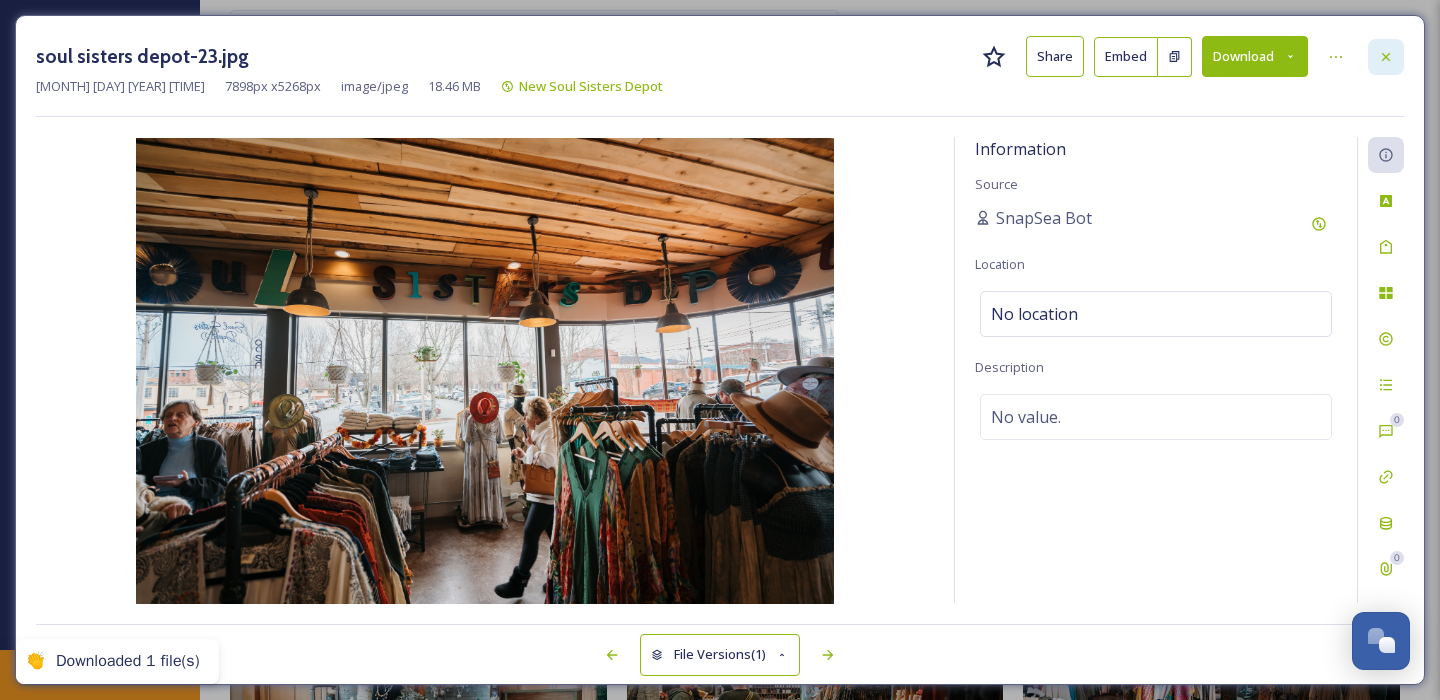 click 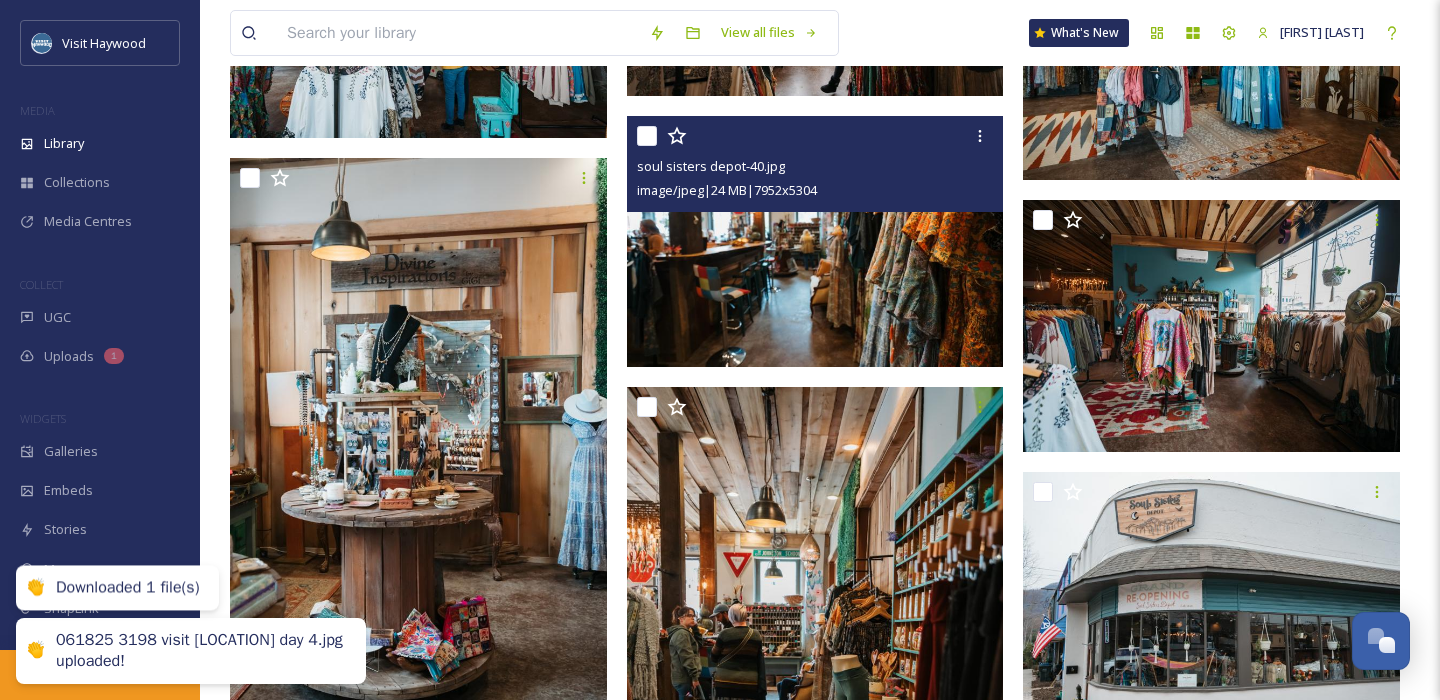 scroll, scrollTop: 2686, scrollLeft: 0, axis: vertical 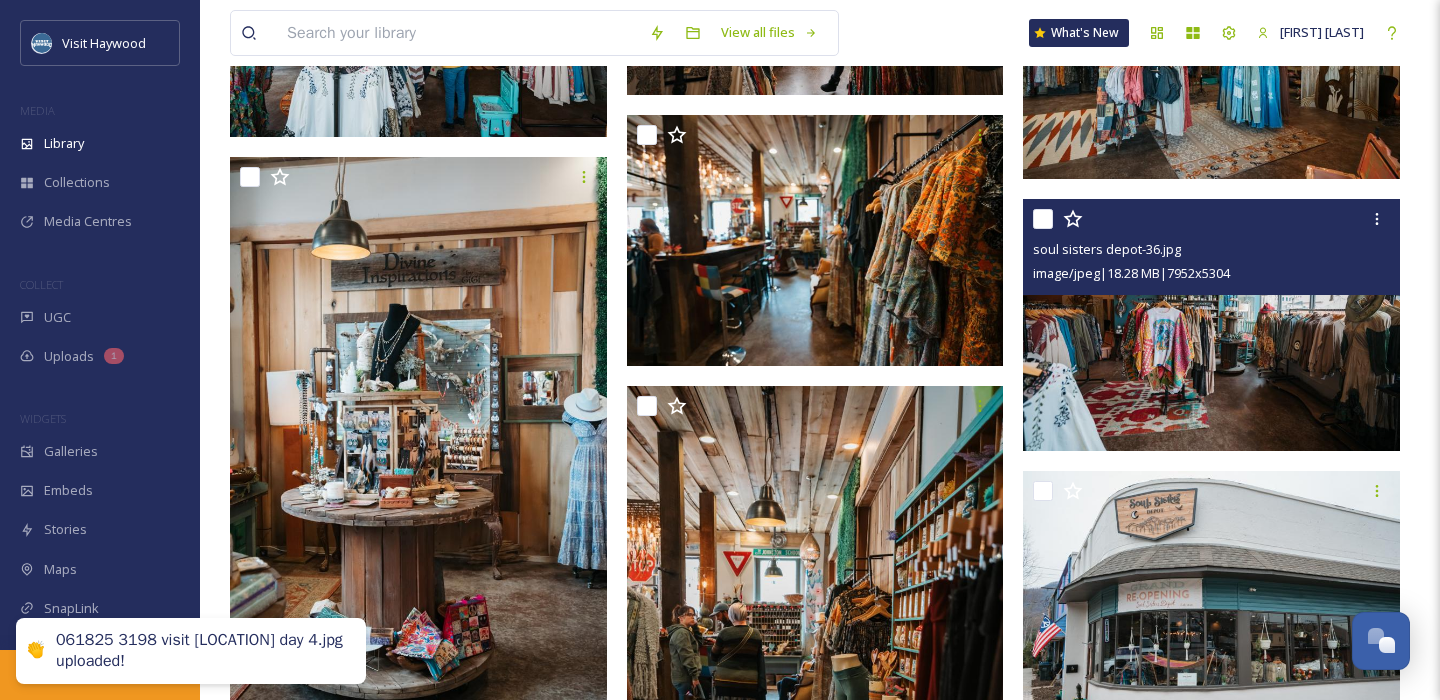 click at bounding box center (1211, 325) 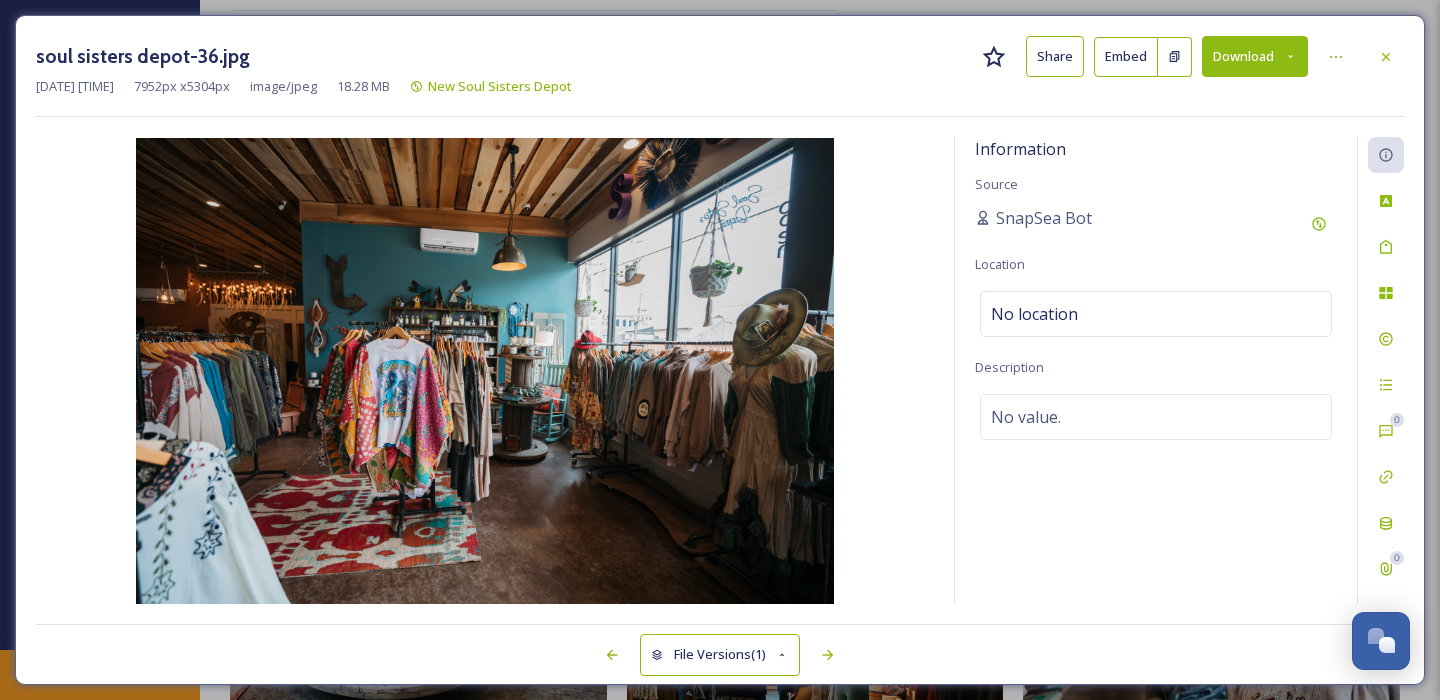 click on "Download" at bounding box center [1255, 56] 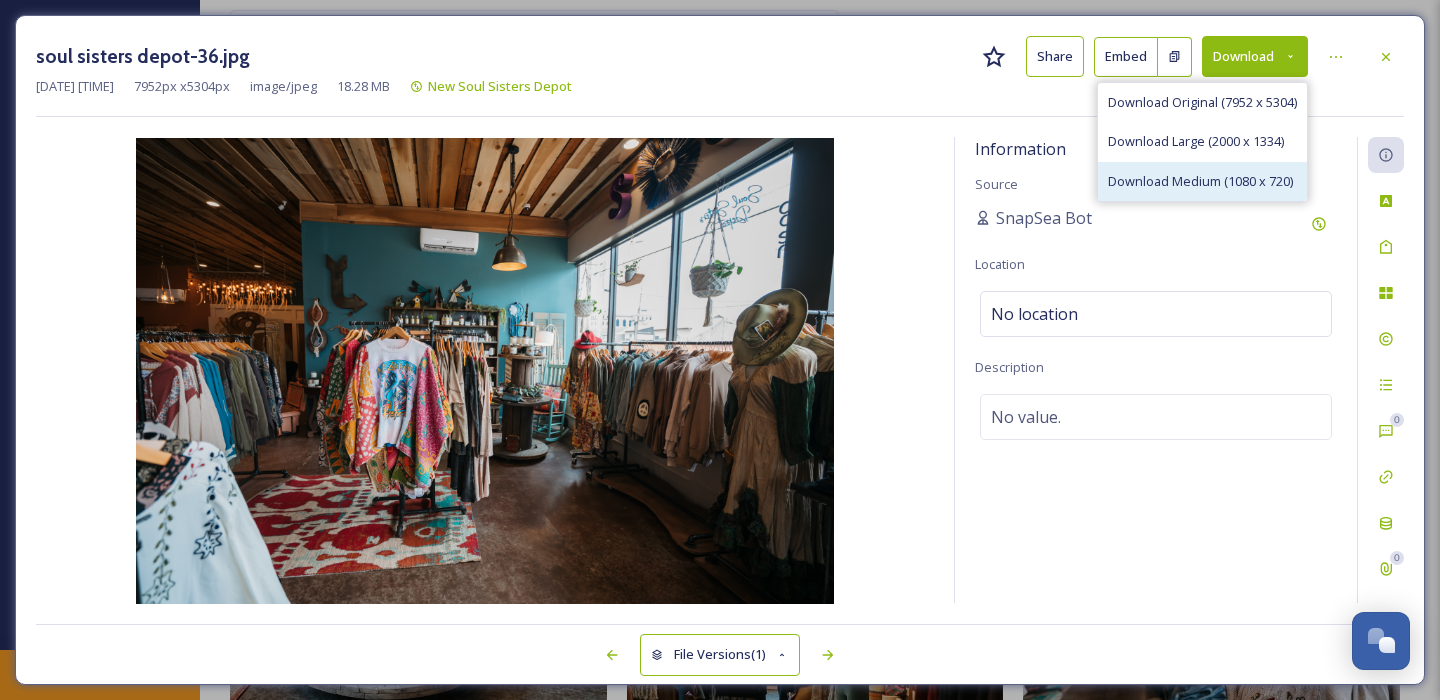 click on "Download Medium (1080 x 720)" at bounding box center [1200, 181] 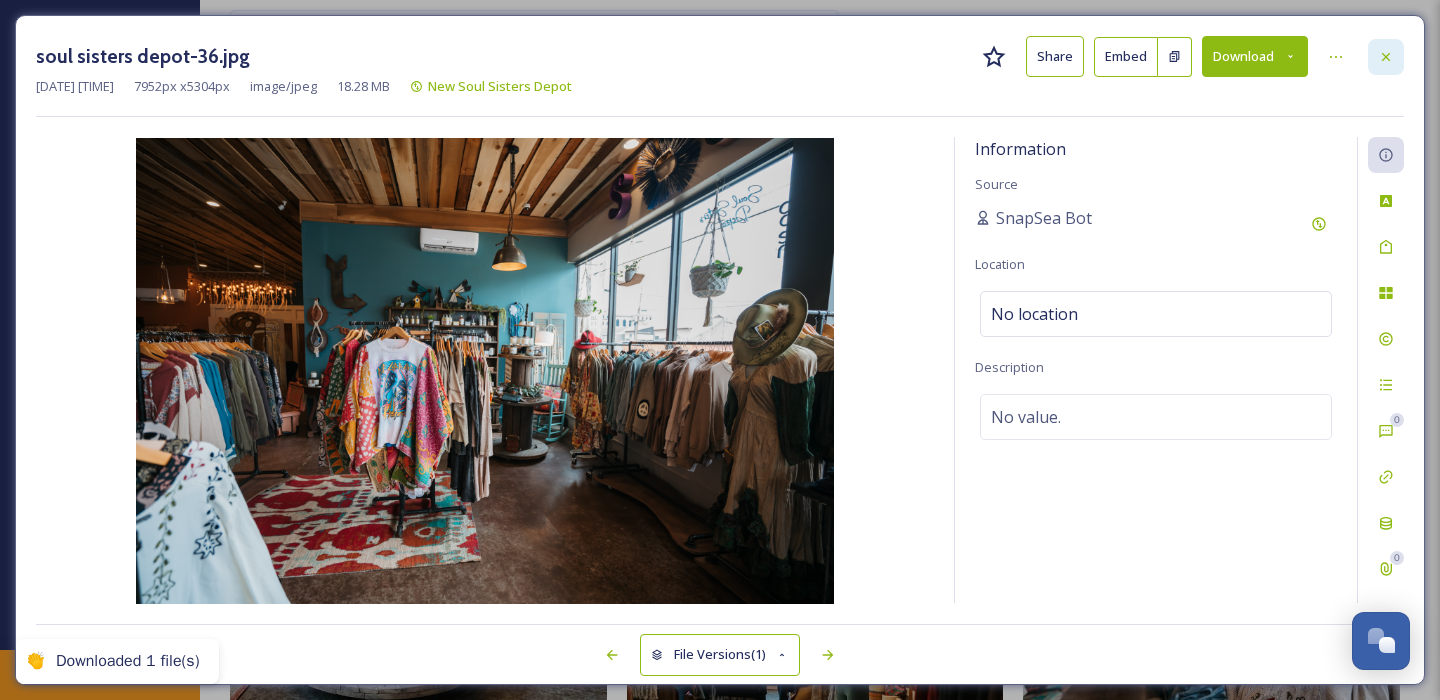 click 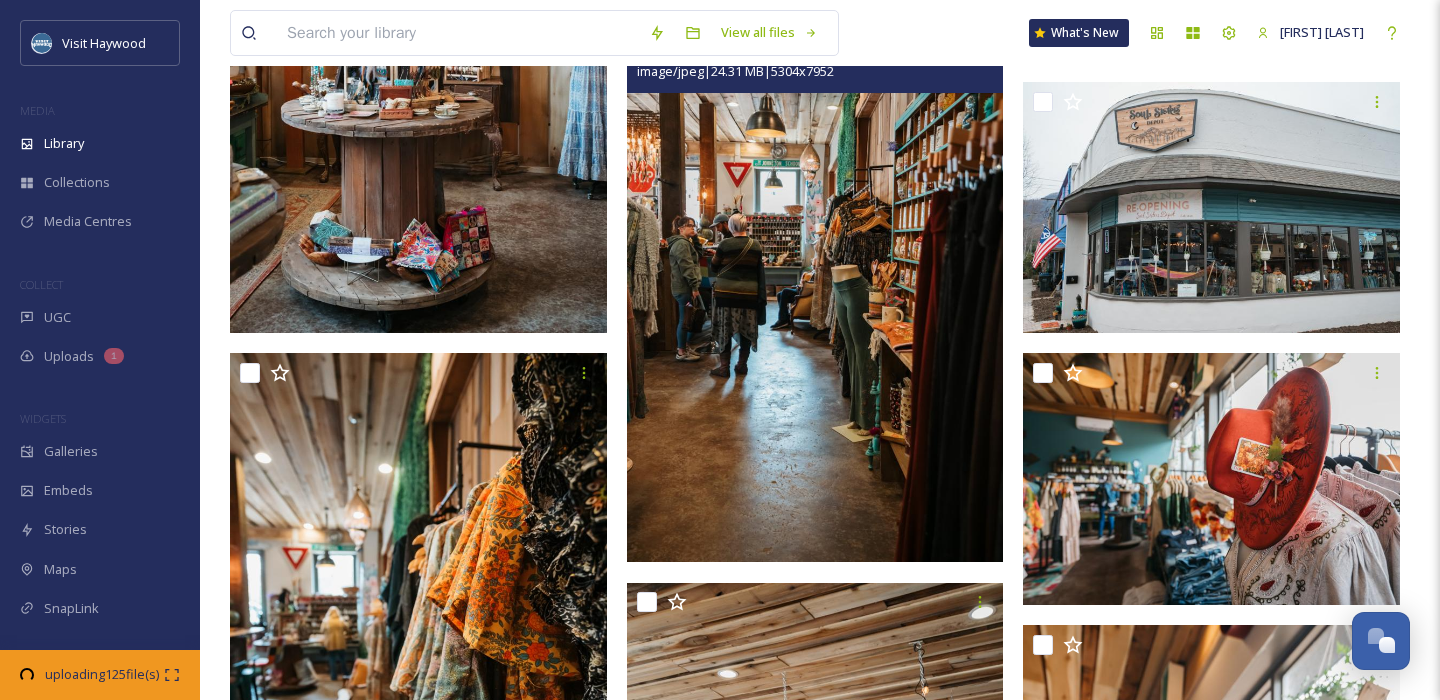 scroll, scrollTop: 3074, scrollLeft: 0, axis: vertical 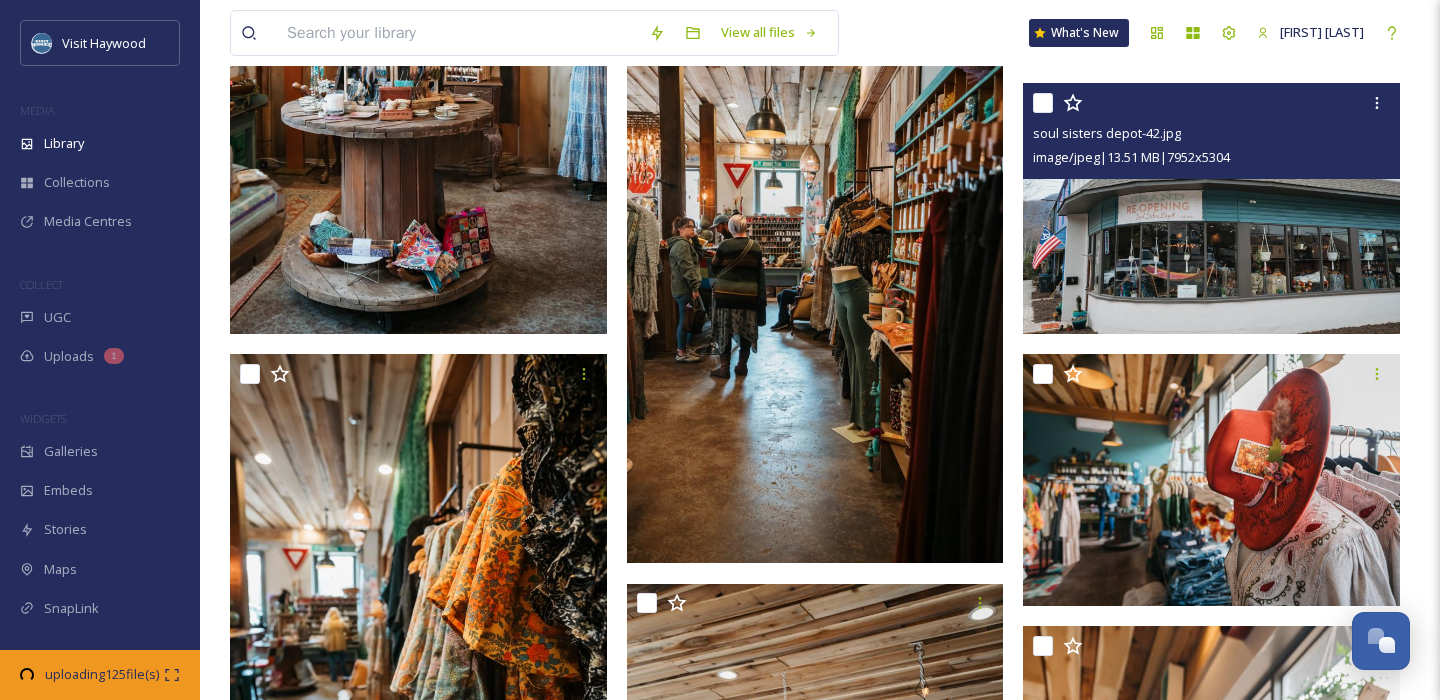 click at bounding box center [1211, 209] 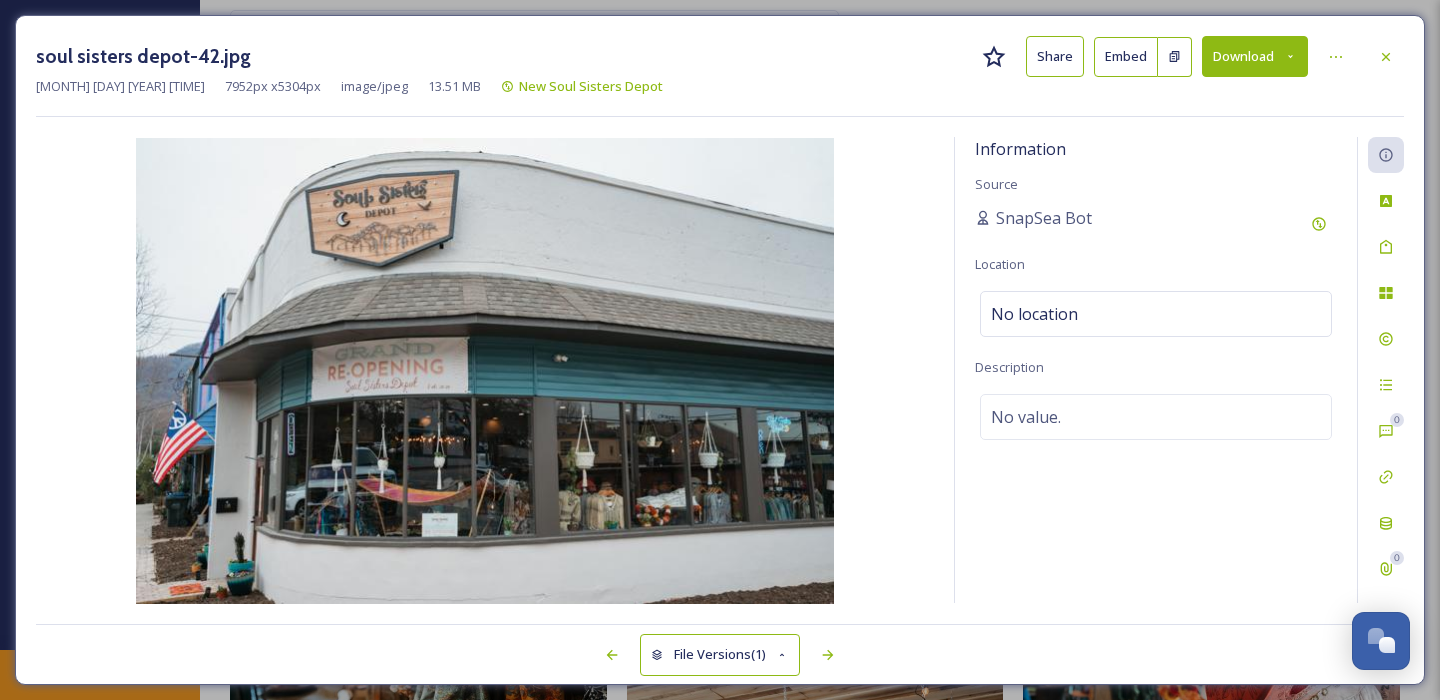 click 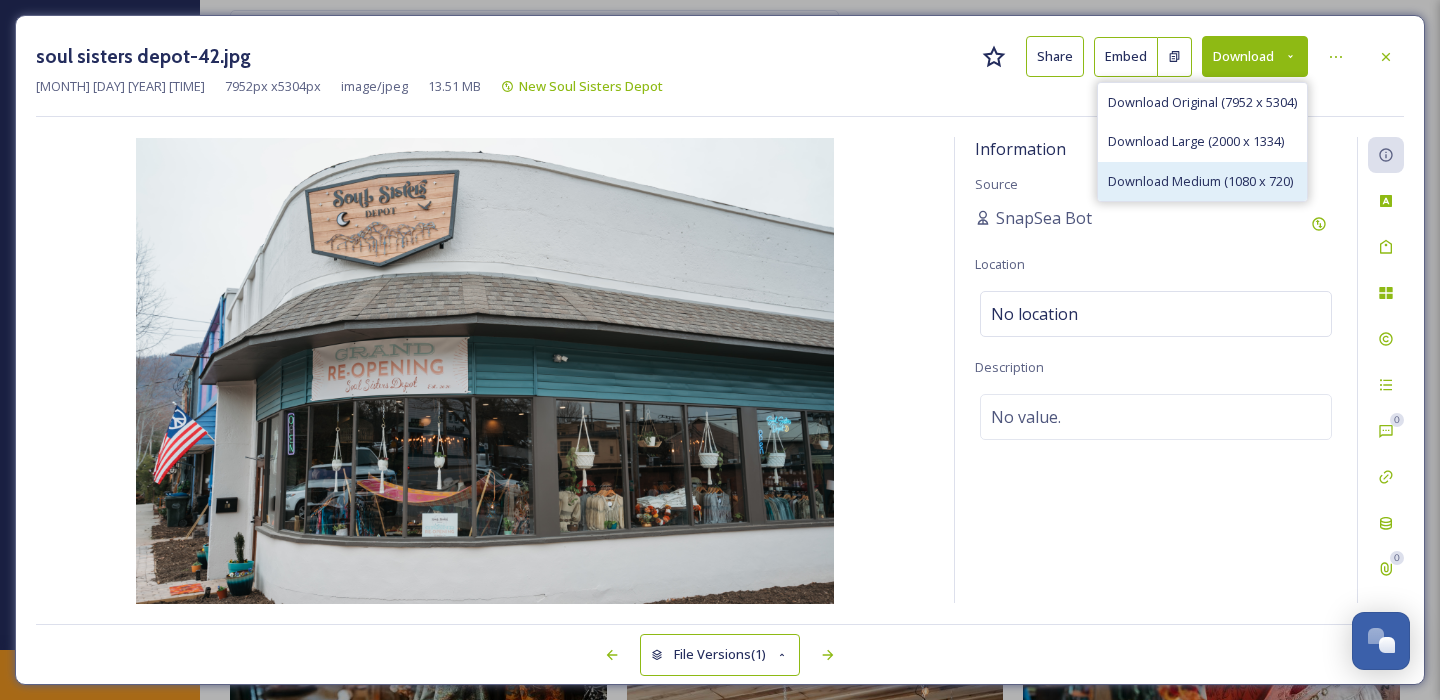 click on "Download Medium (1080 x 720)" at bounding box center (1200, 181) 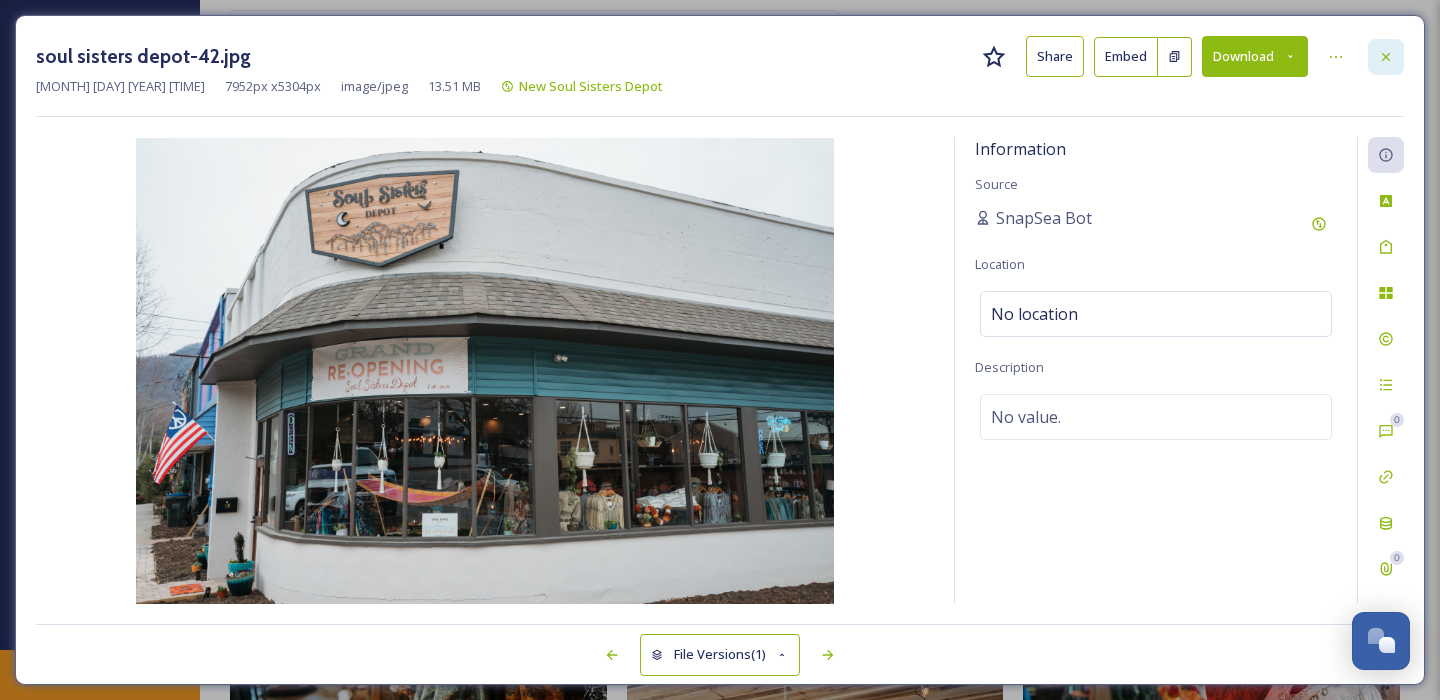 click at bounding box center [1386, 57] 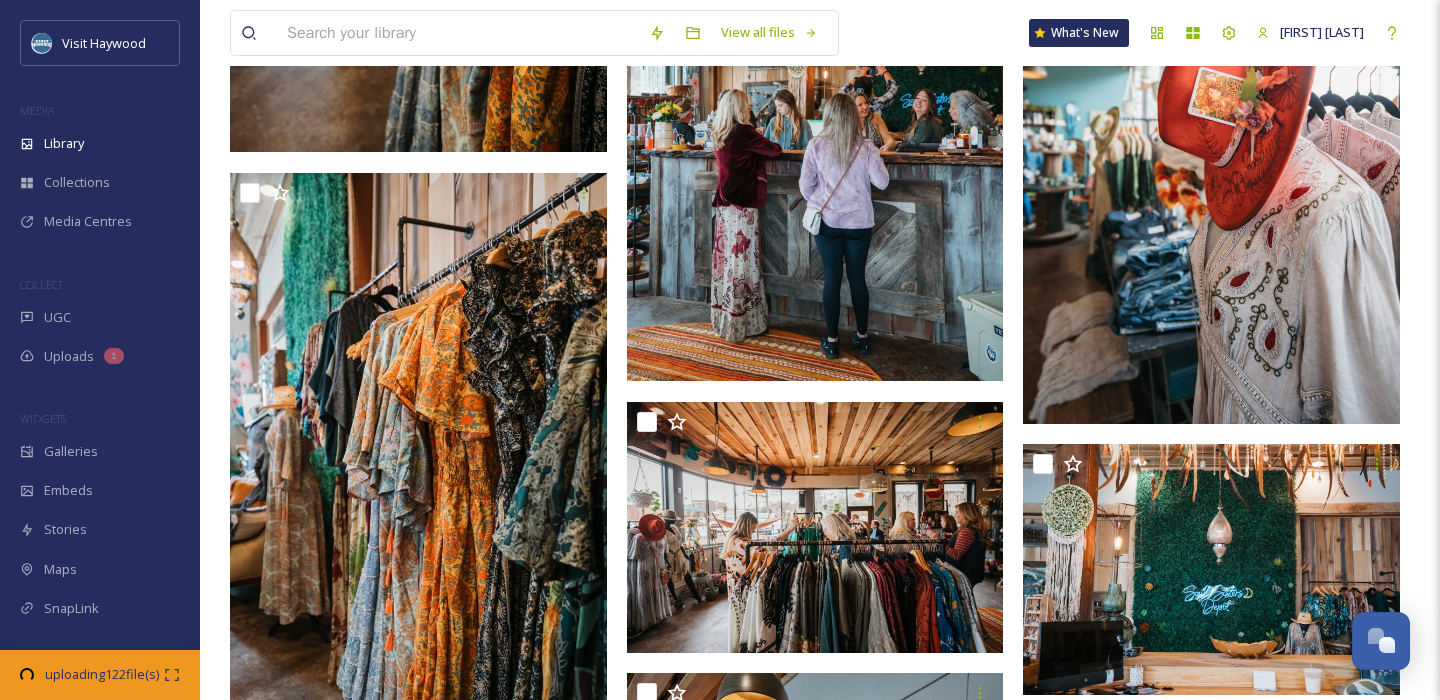 scroll, scrollTop: 3909, scrollLeft: 0, axis: vertical 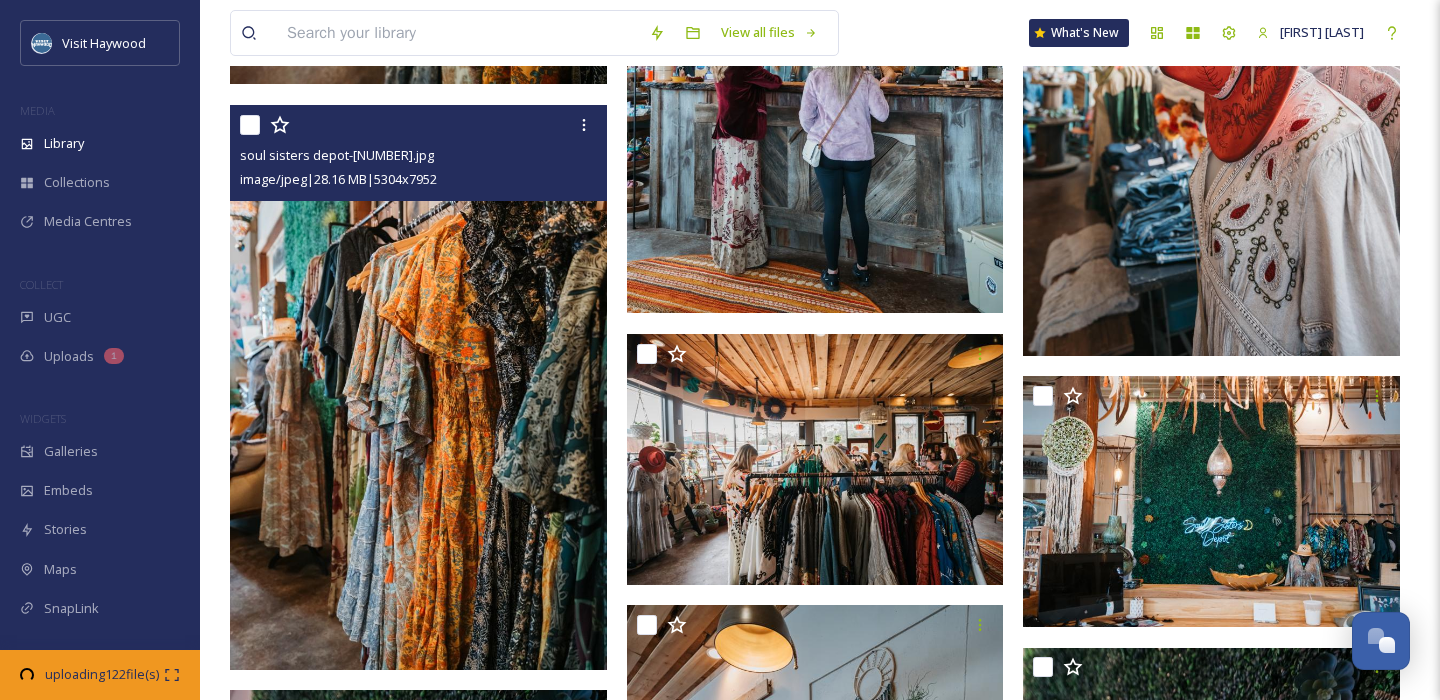 click at bounding box center (418, 387) 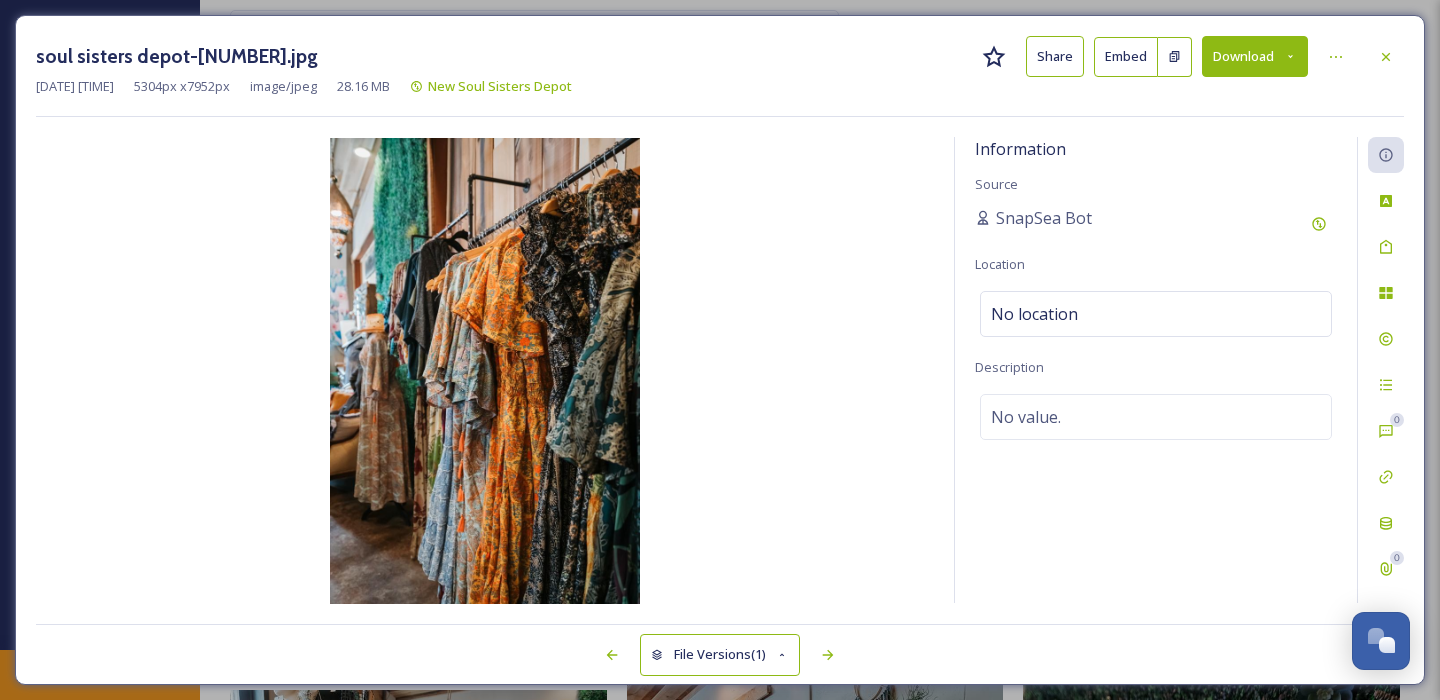 click on "Download" at bounding box center [1255, 56] 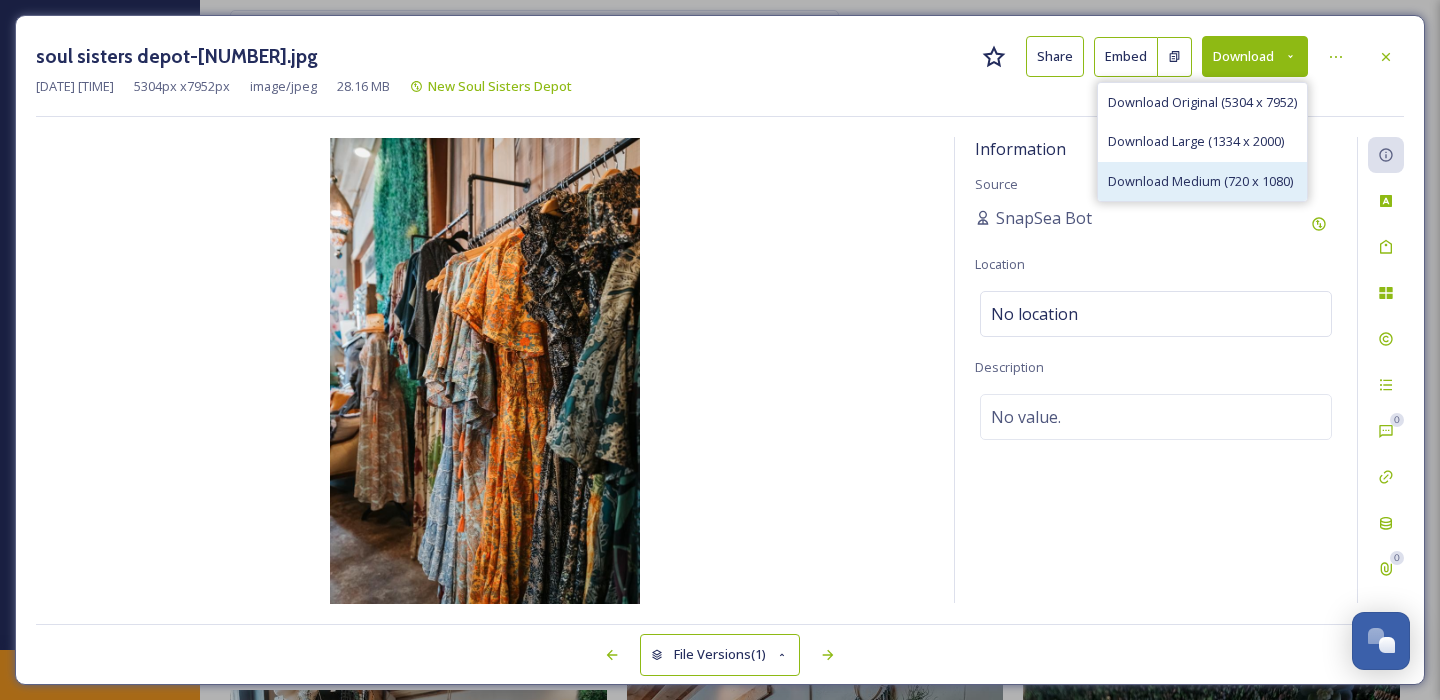 click on "Download Medium (720 x 1080)" at bounding box center (1200, 181) 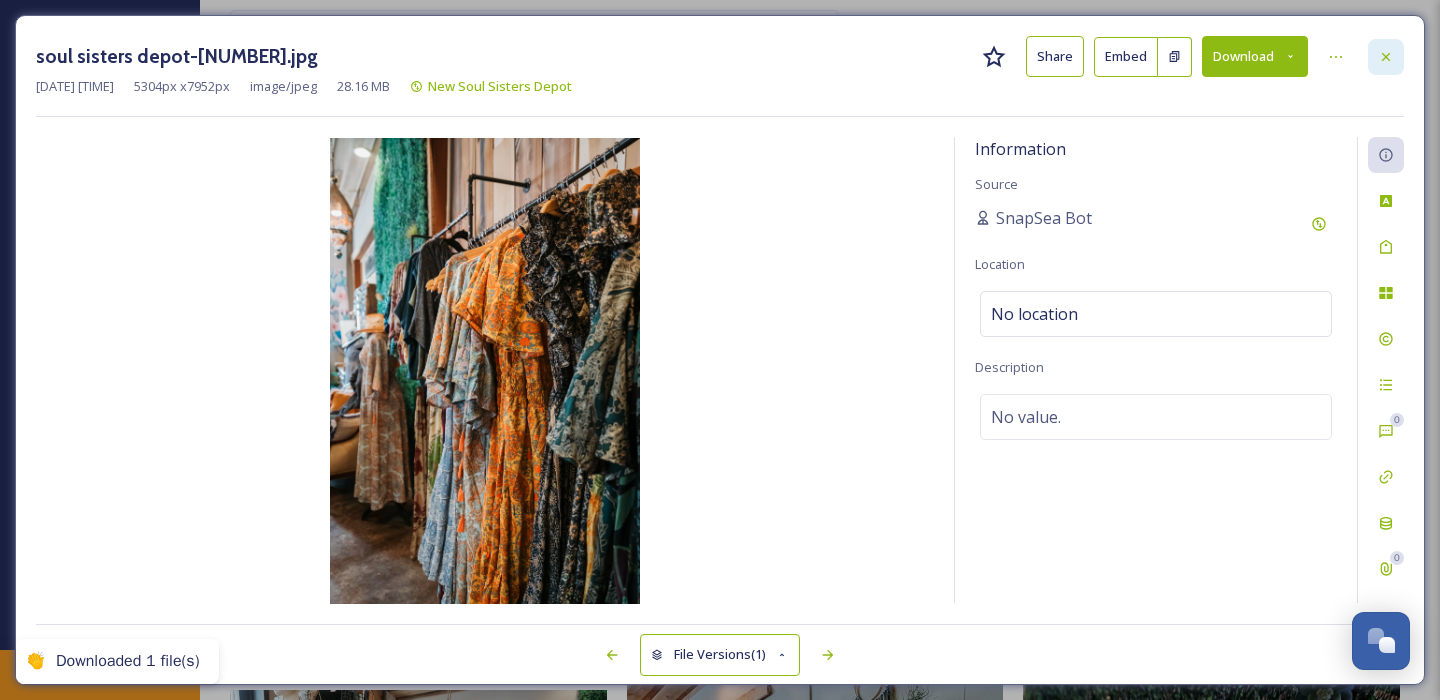 click 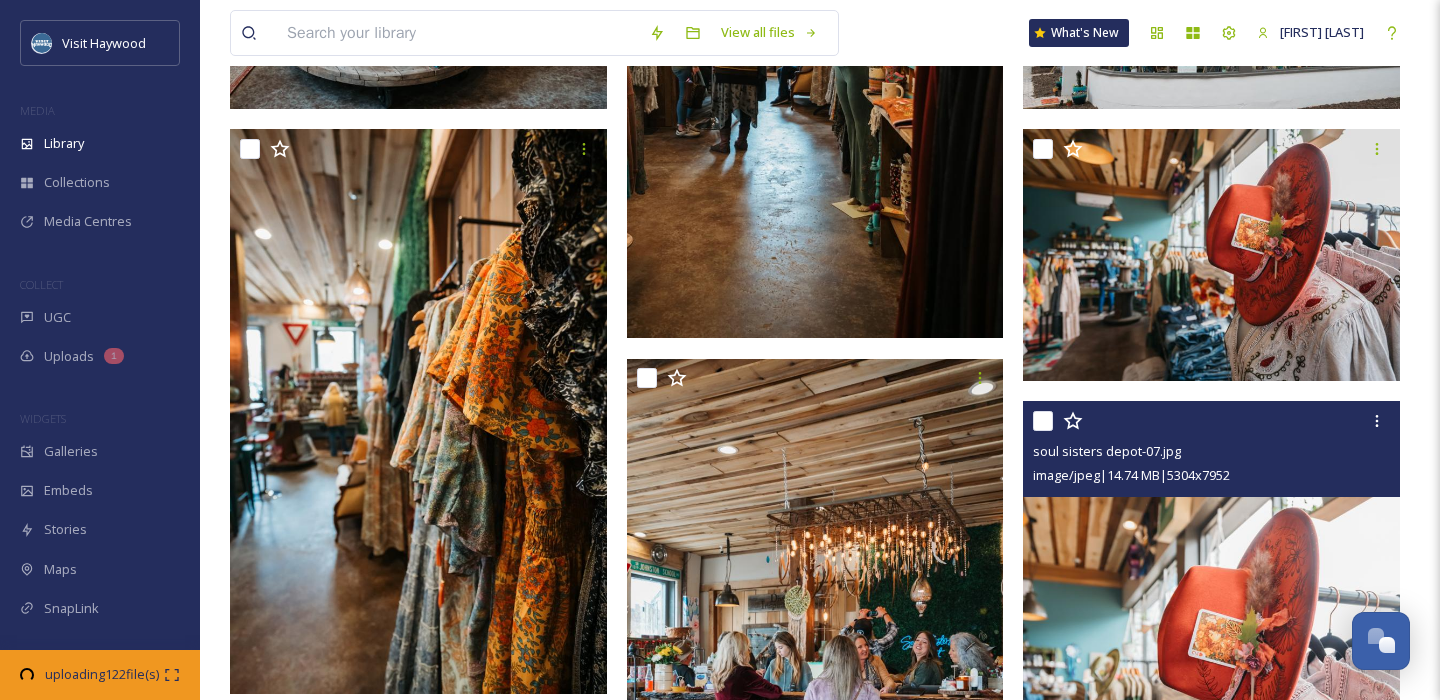 scroll, scrollTop: 3248, scrollLeft: 0, axis: vertical 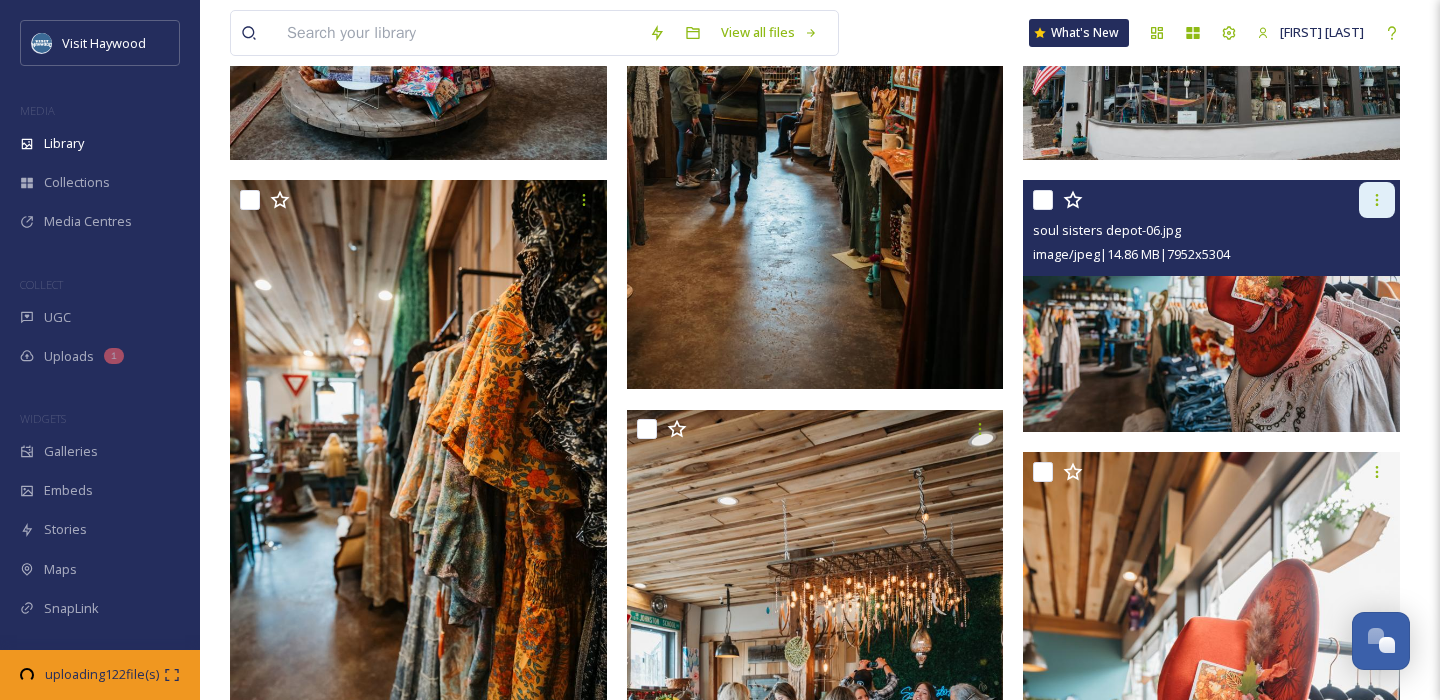 click 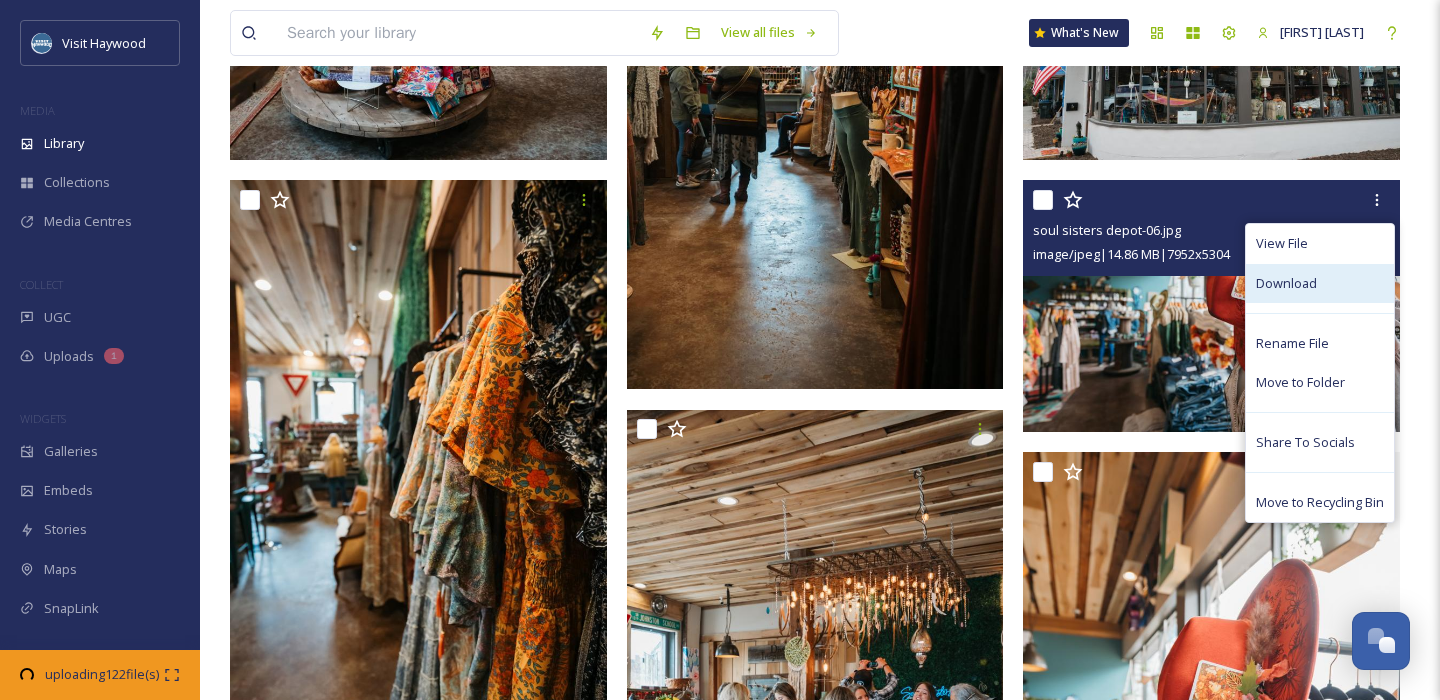 click on "Download" at bounding box center [1286, 283] 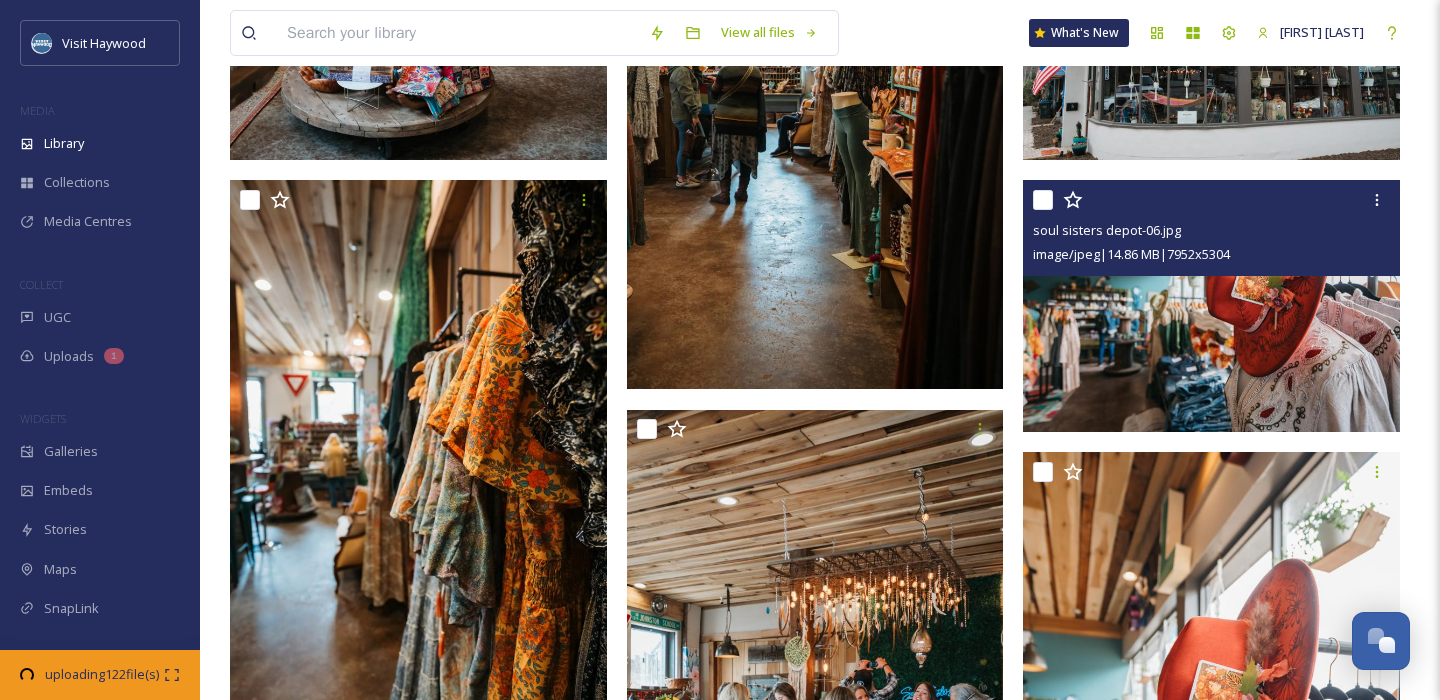 click at bounding box center (1211, 306) 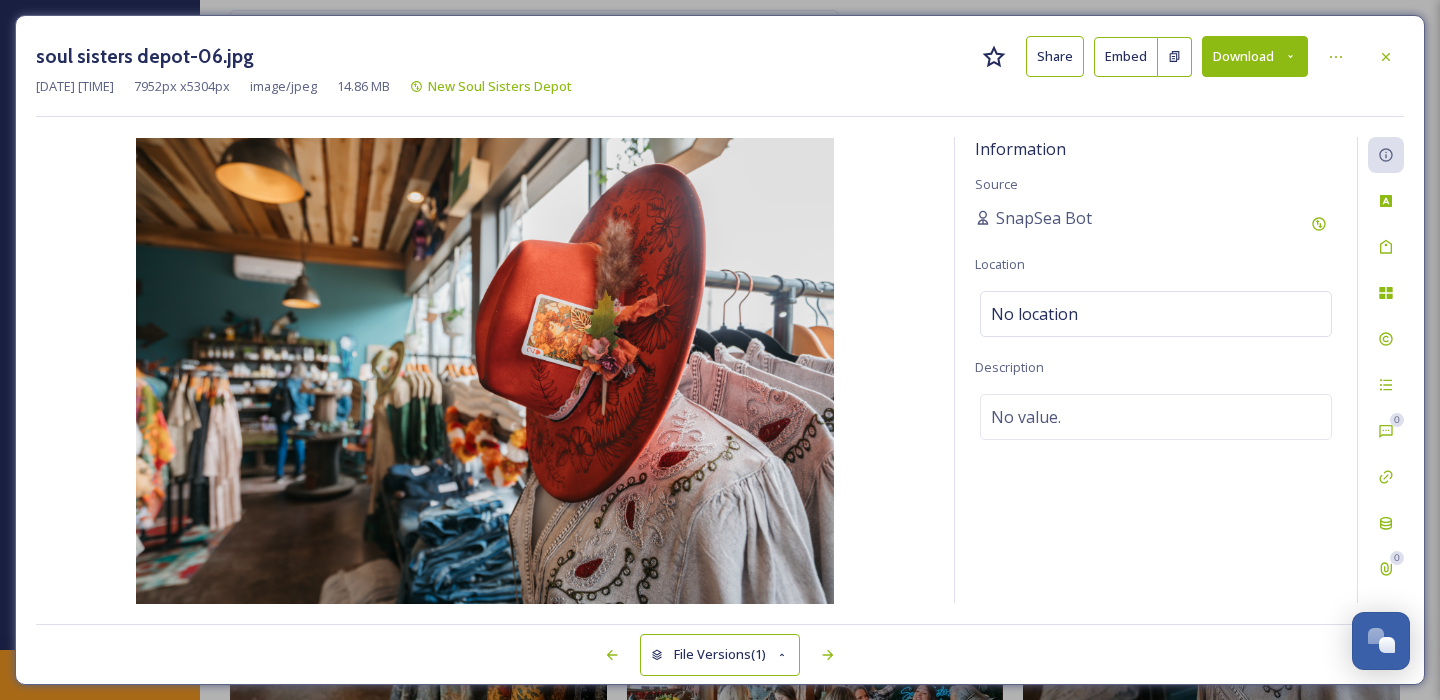 click on "Download" at bounding box center [1255, 56] 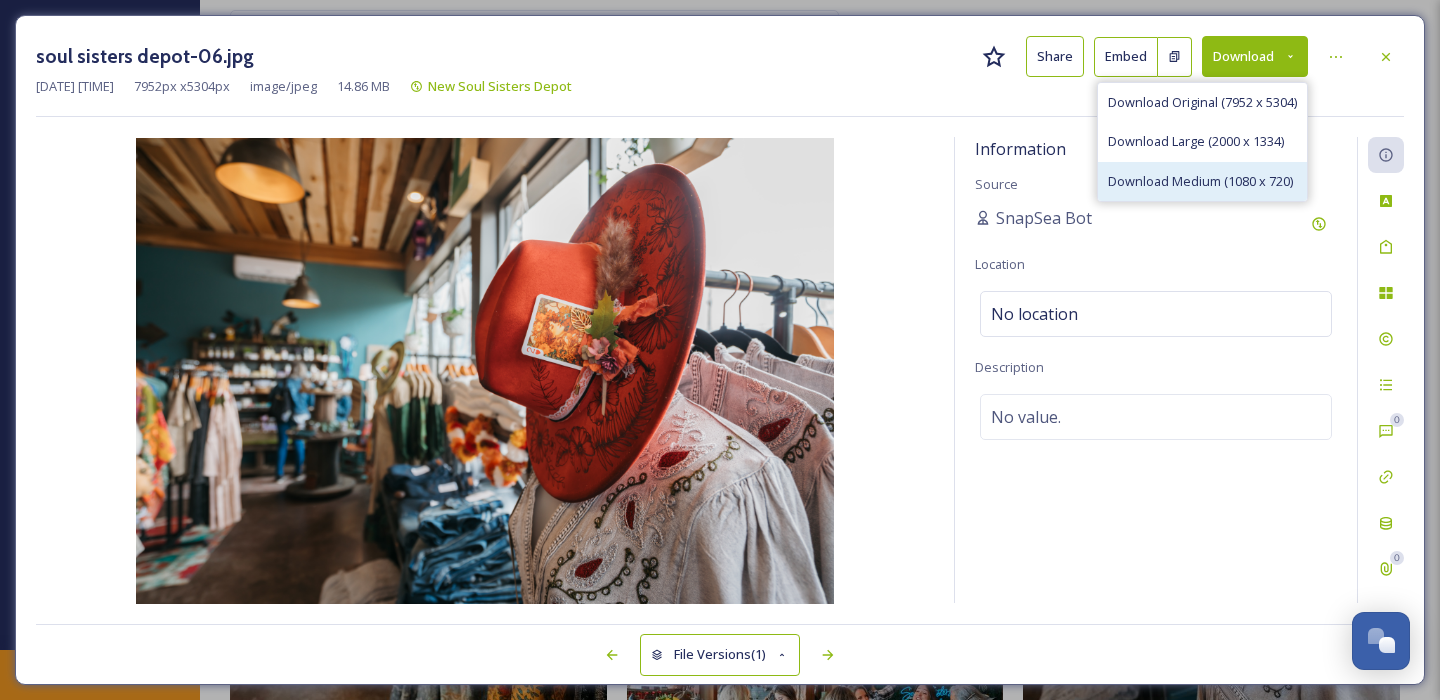 click on "Download Medium (1080 x 720)" at bounding box center (1202, 181) 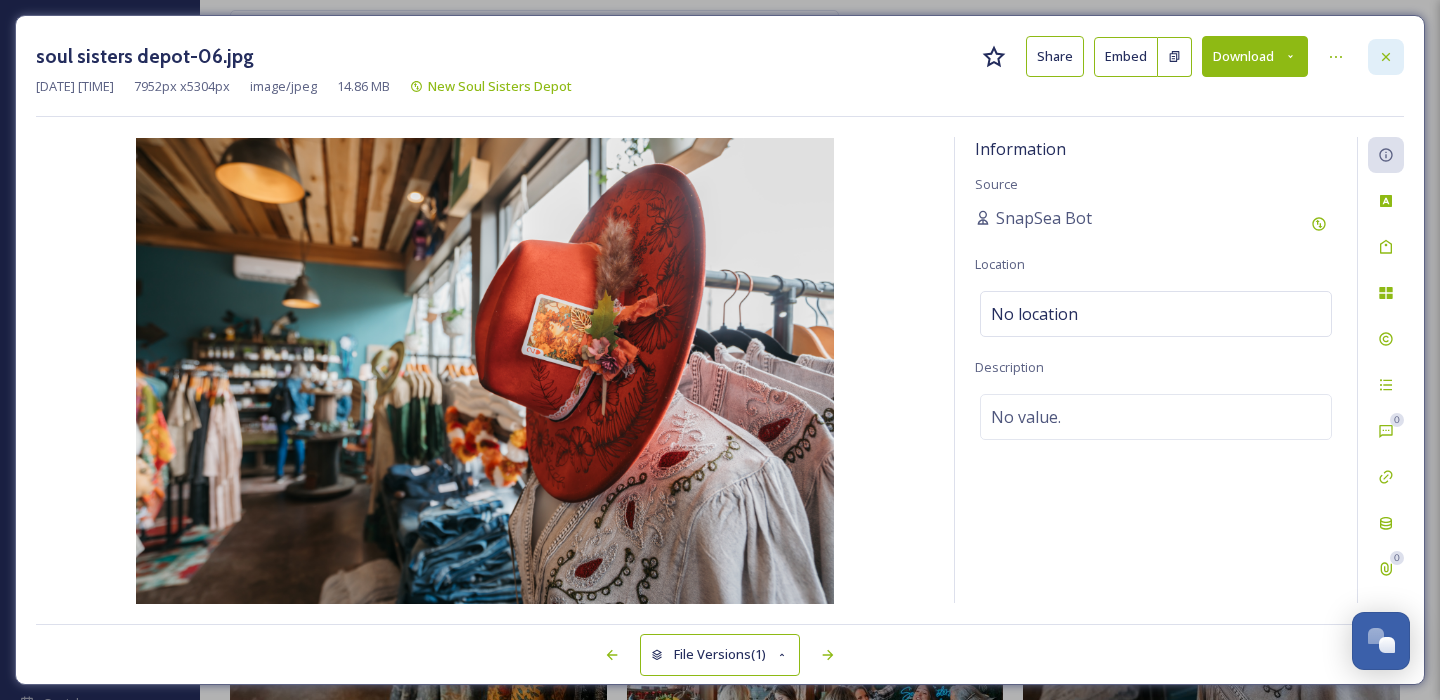 click 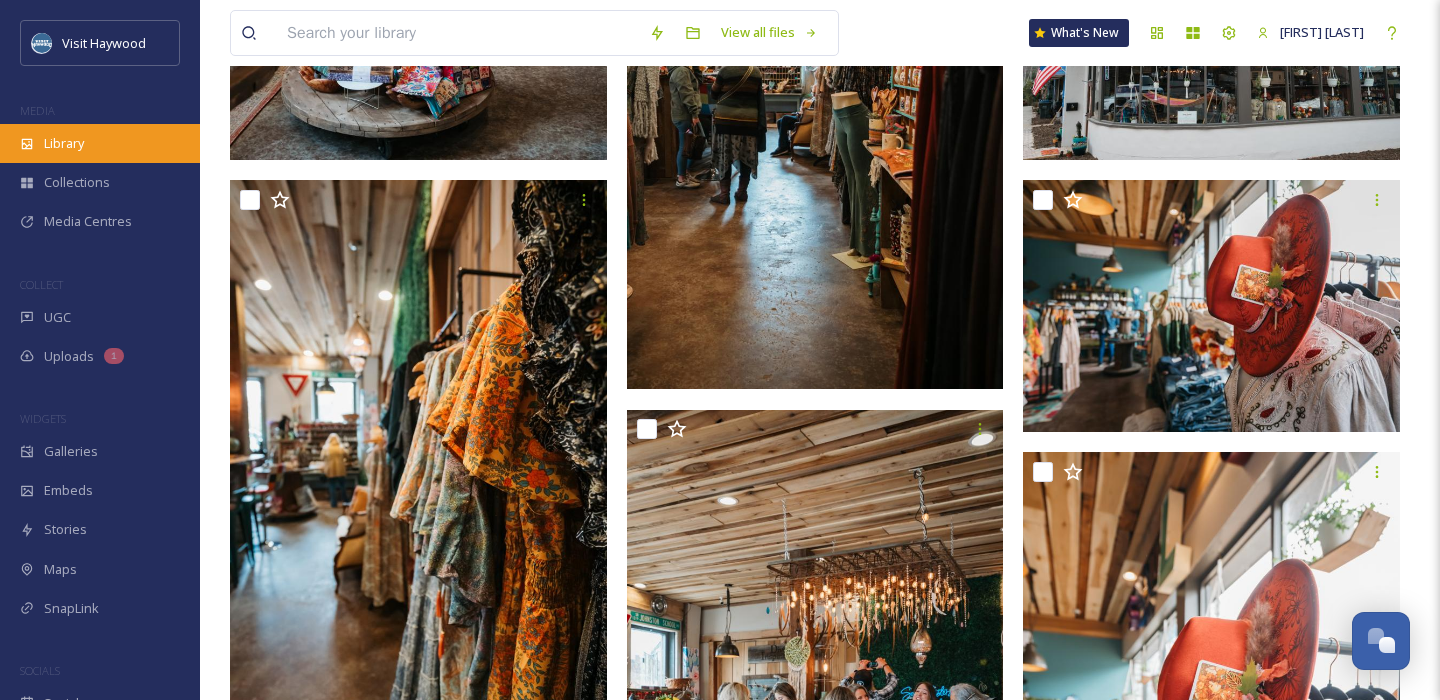 click on "Library" at bounding box center [100, 143] 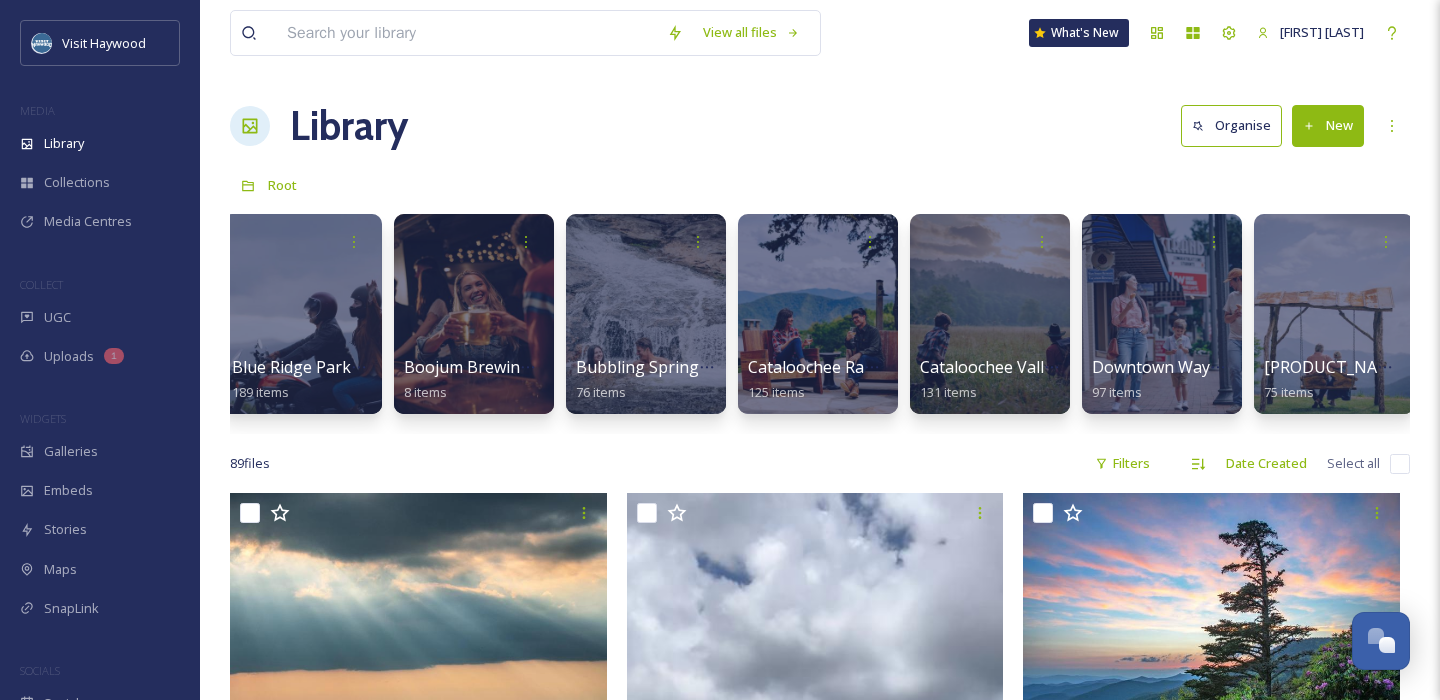 scroll, scrollTop: 0, scrollLeft: 192, axis: horizontal 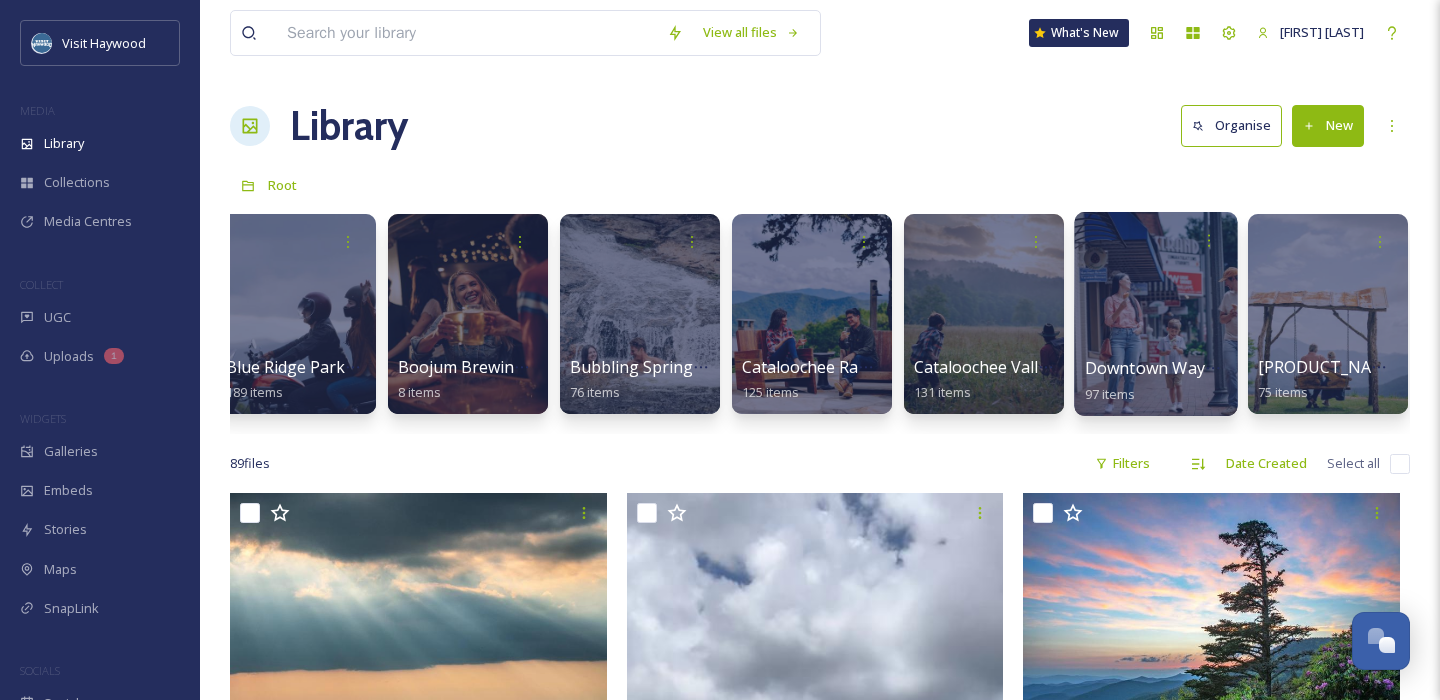 click at bounding box center [1155, 314] 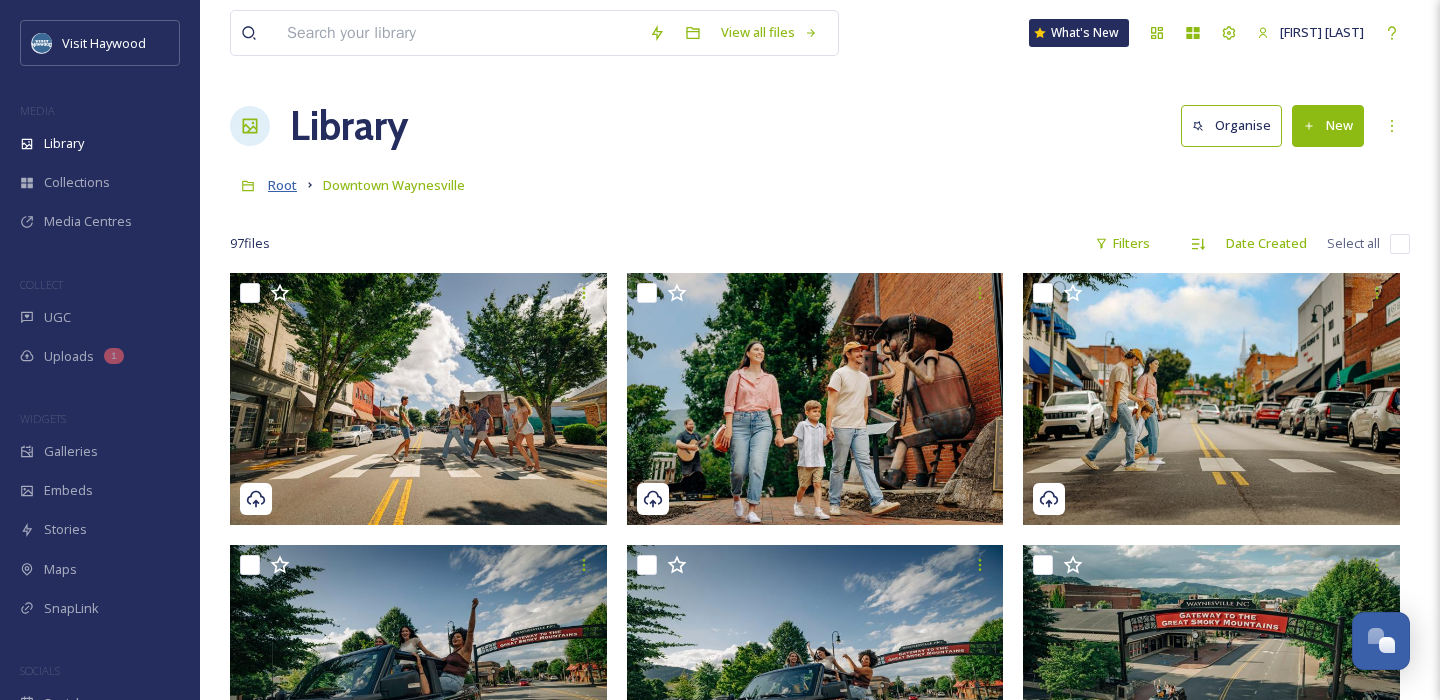 click on "Root" at bounding box center [282, 185] 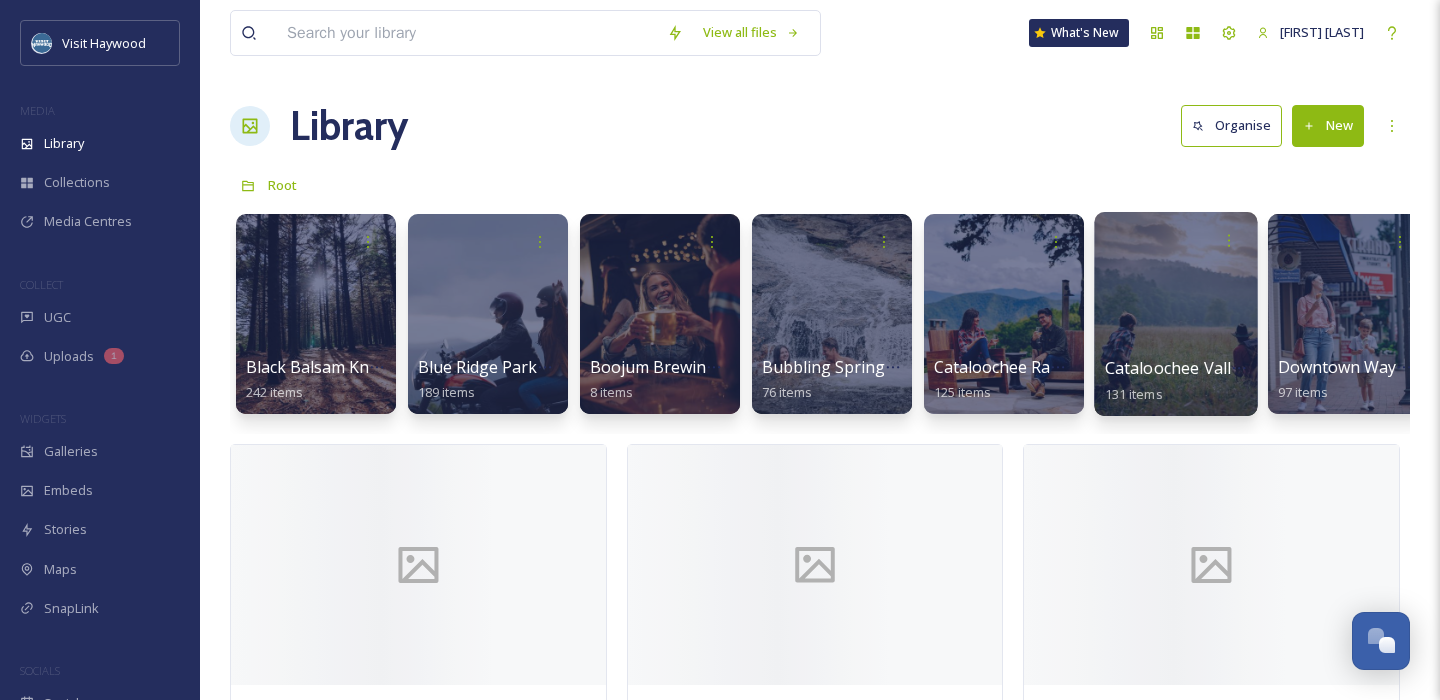 click at bounding box center (1175, 314) 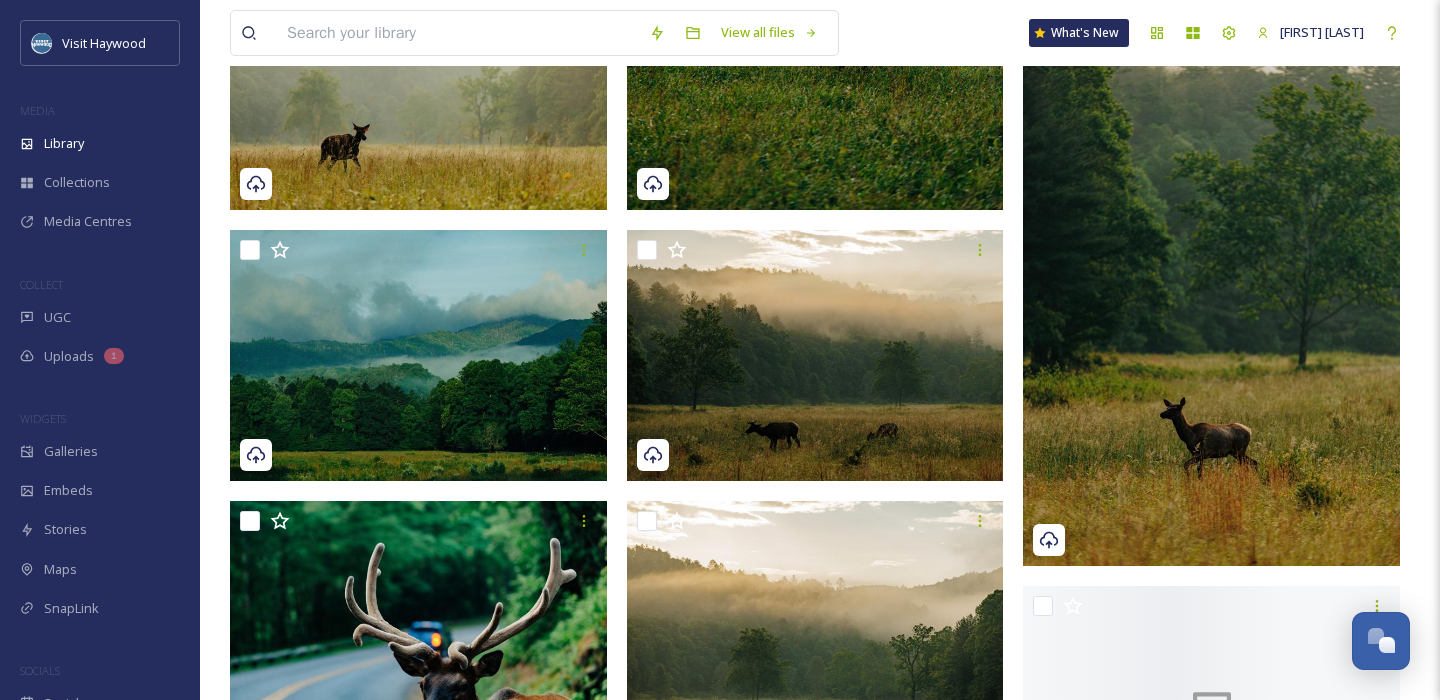 scroll, scrollTop: 2531, scrollLeft: 0, axis: vertical 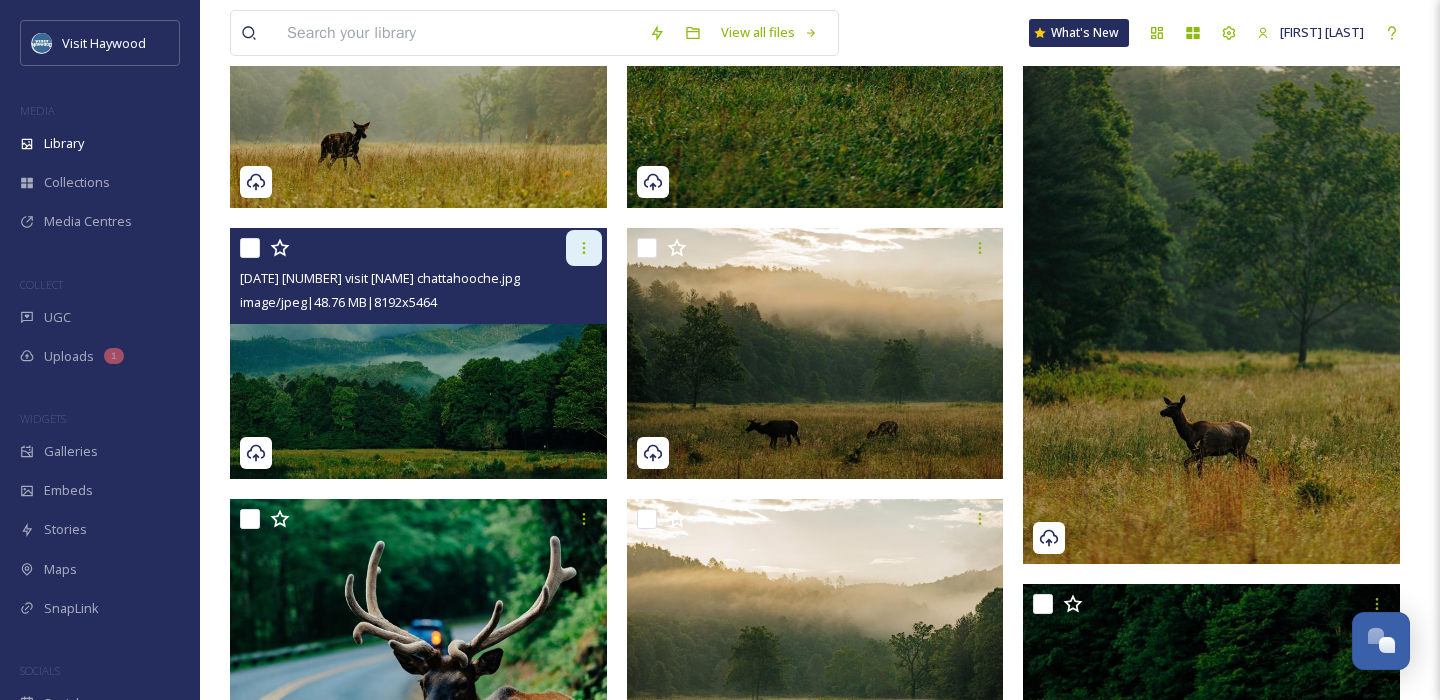 click 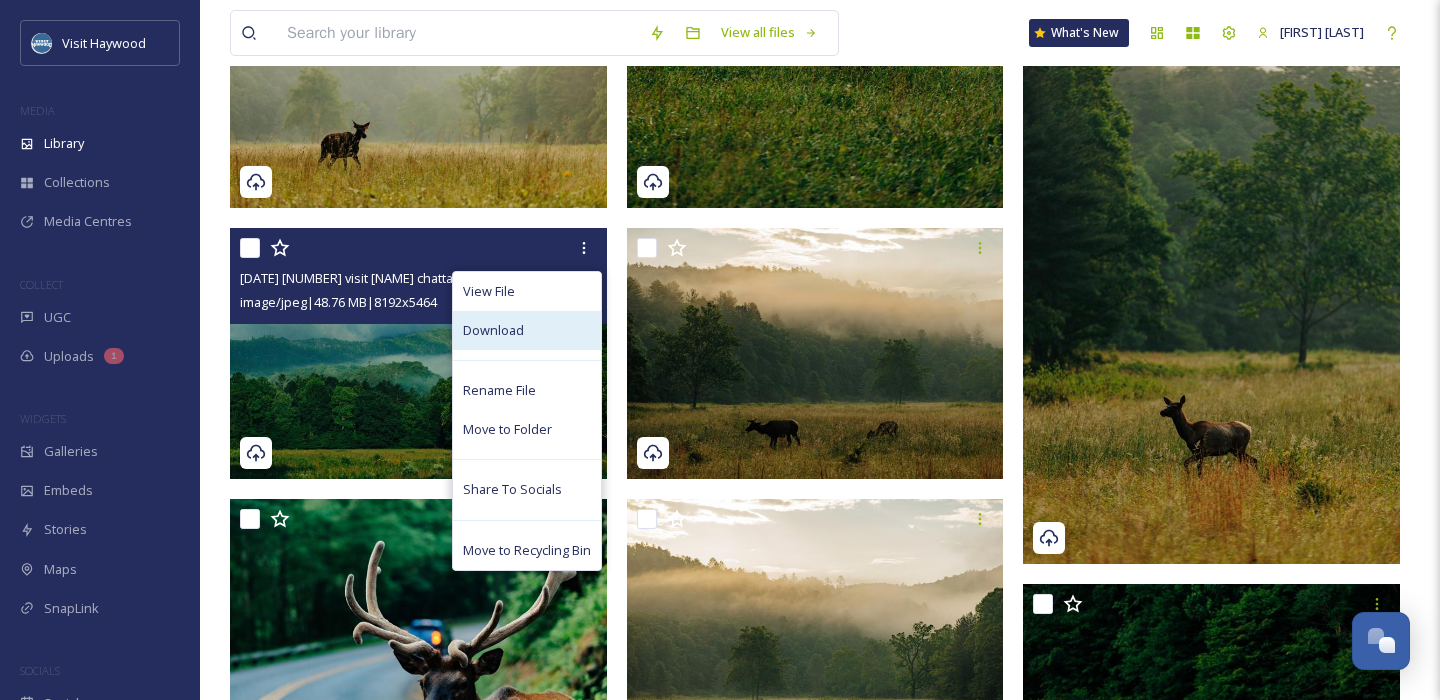click on "Download" at bounding box center [527, 330] 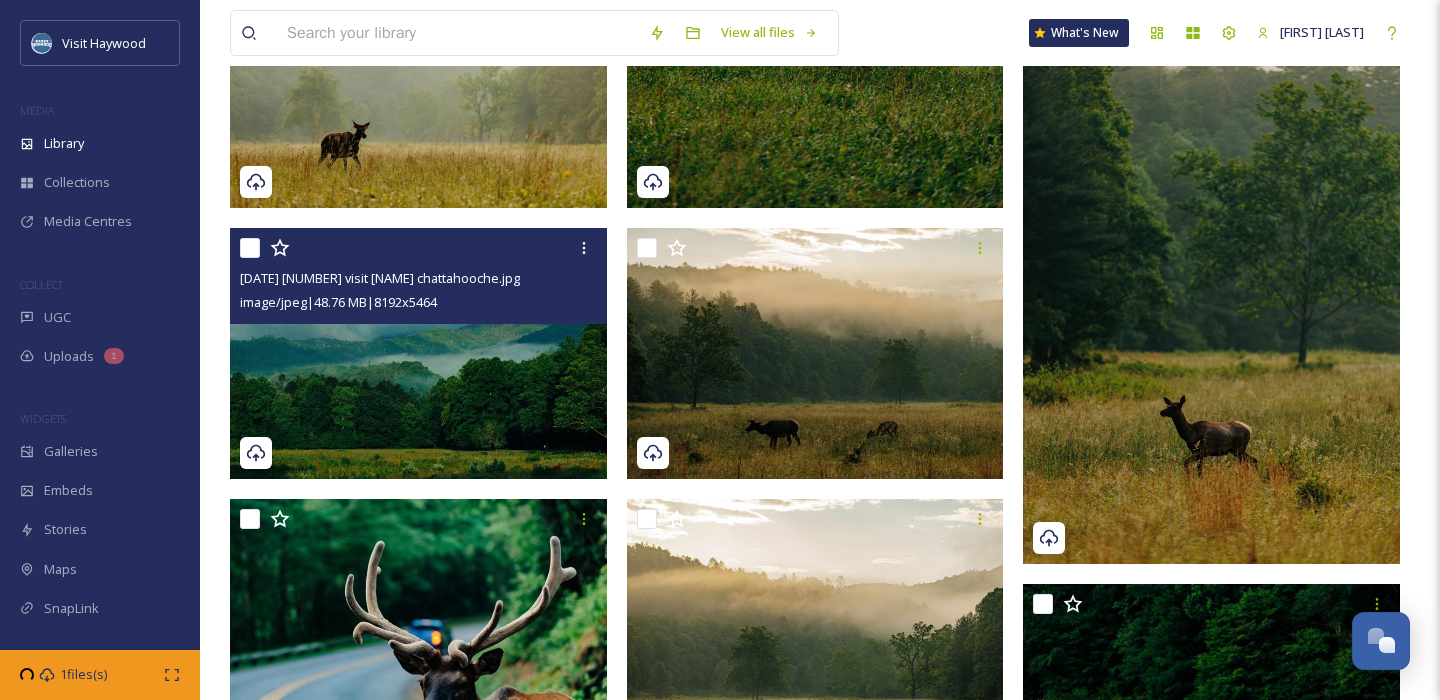 click at bounding box center (418, 354) 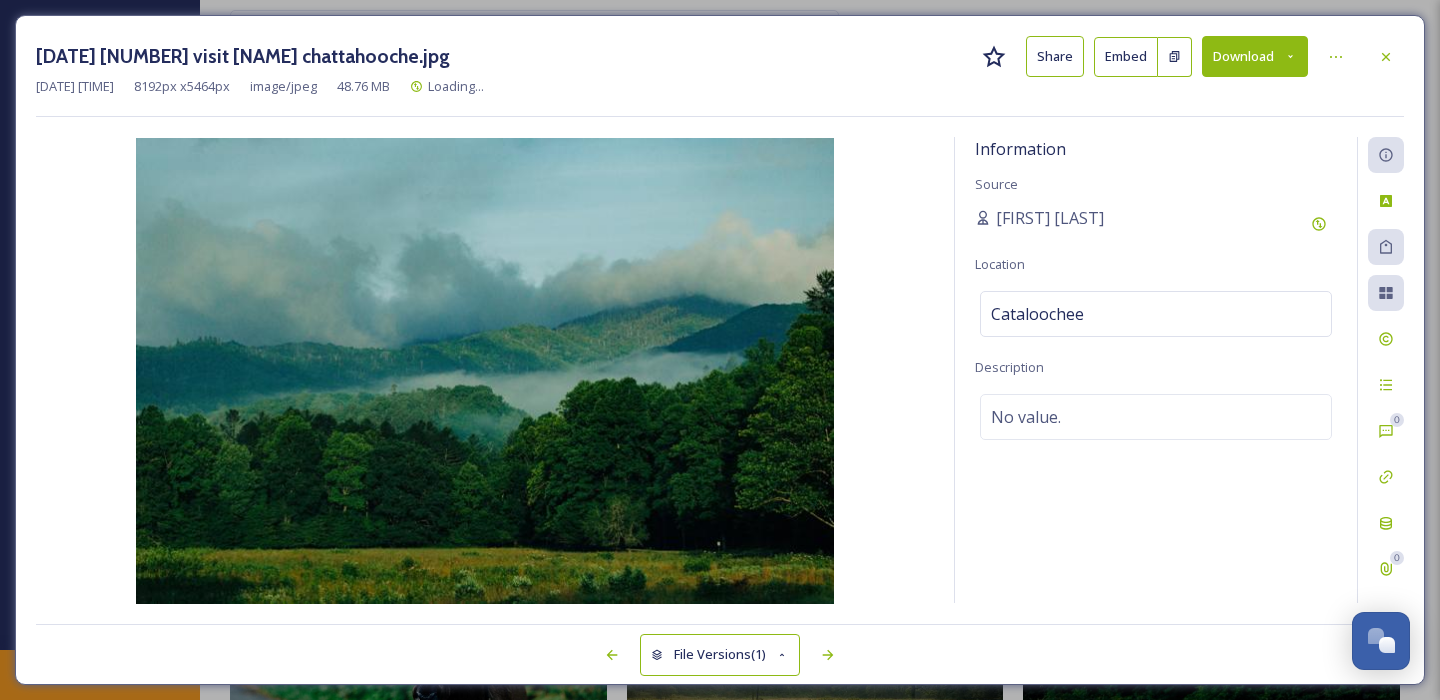 click on "Download" at bounding box center [1255, 56] 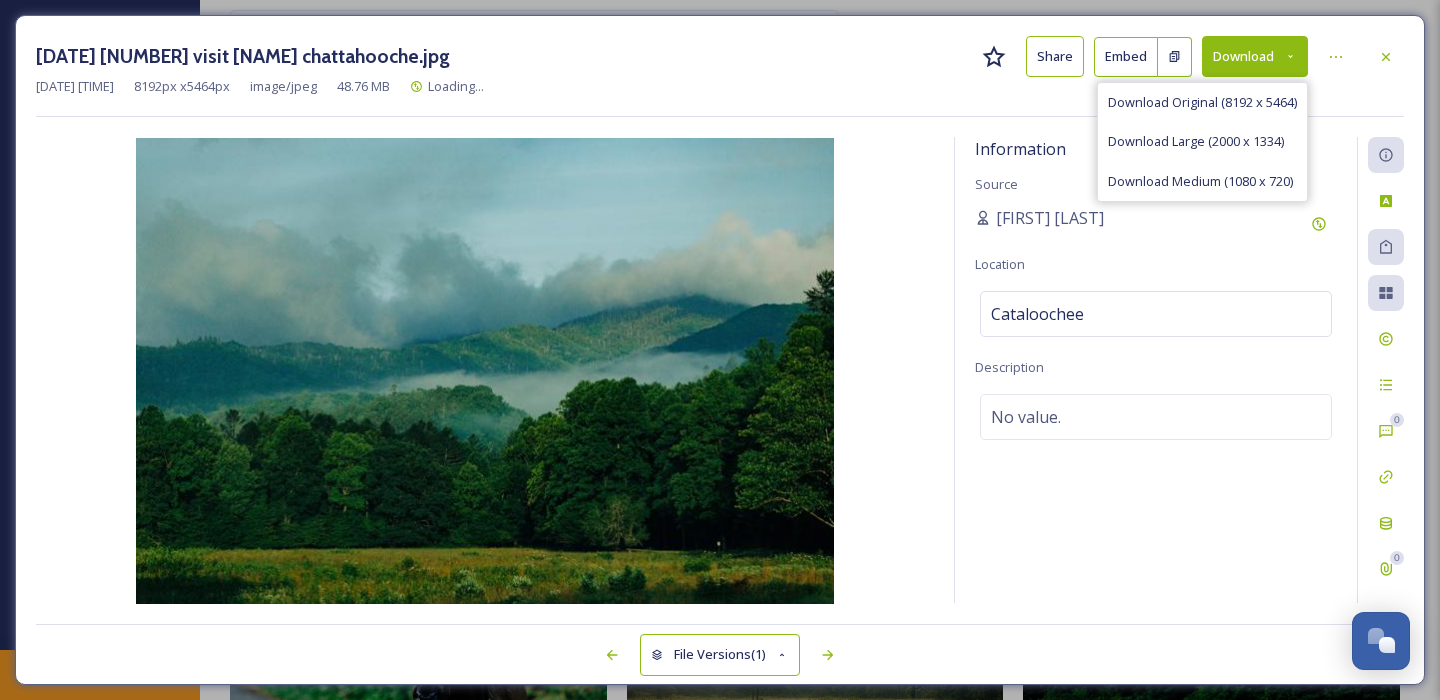 click on "Download Medium (1080 x 720)" at bounding box center (1200, 181) 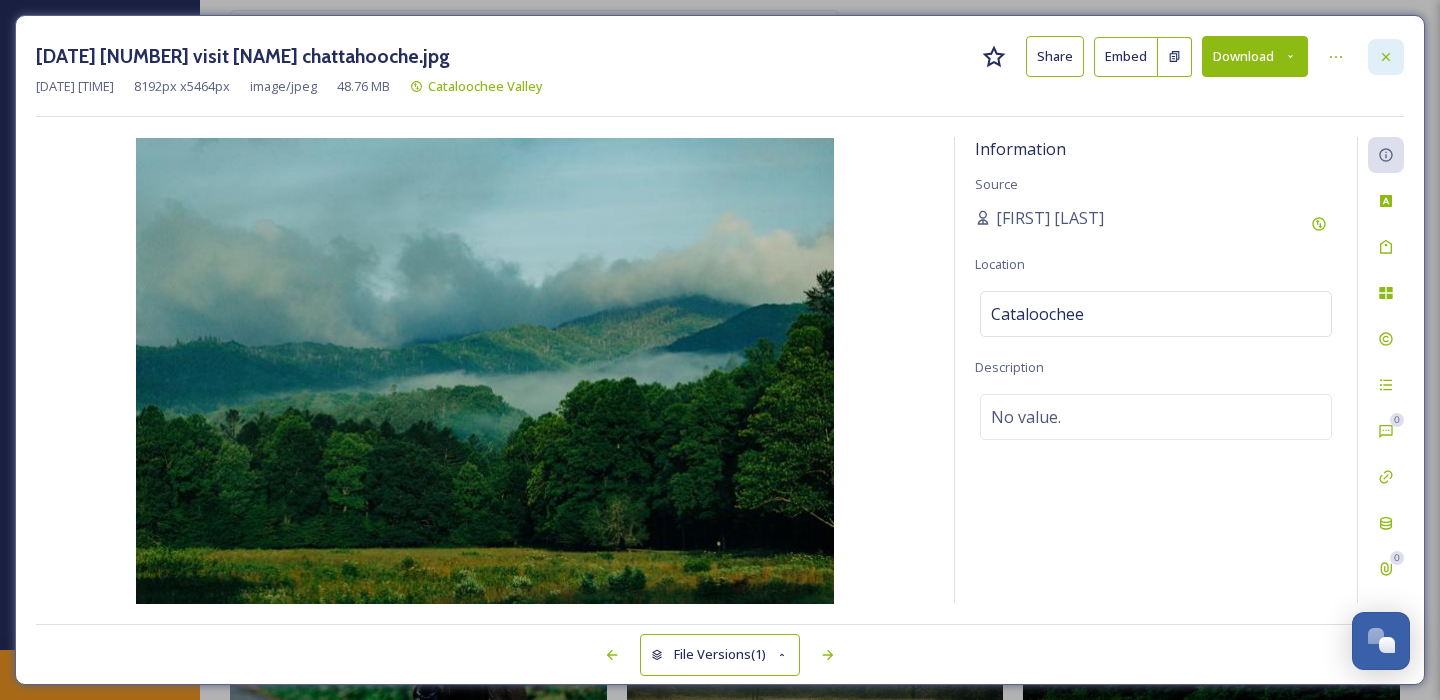 click 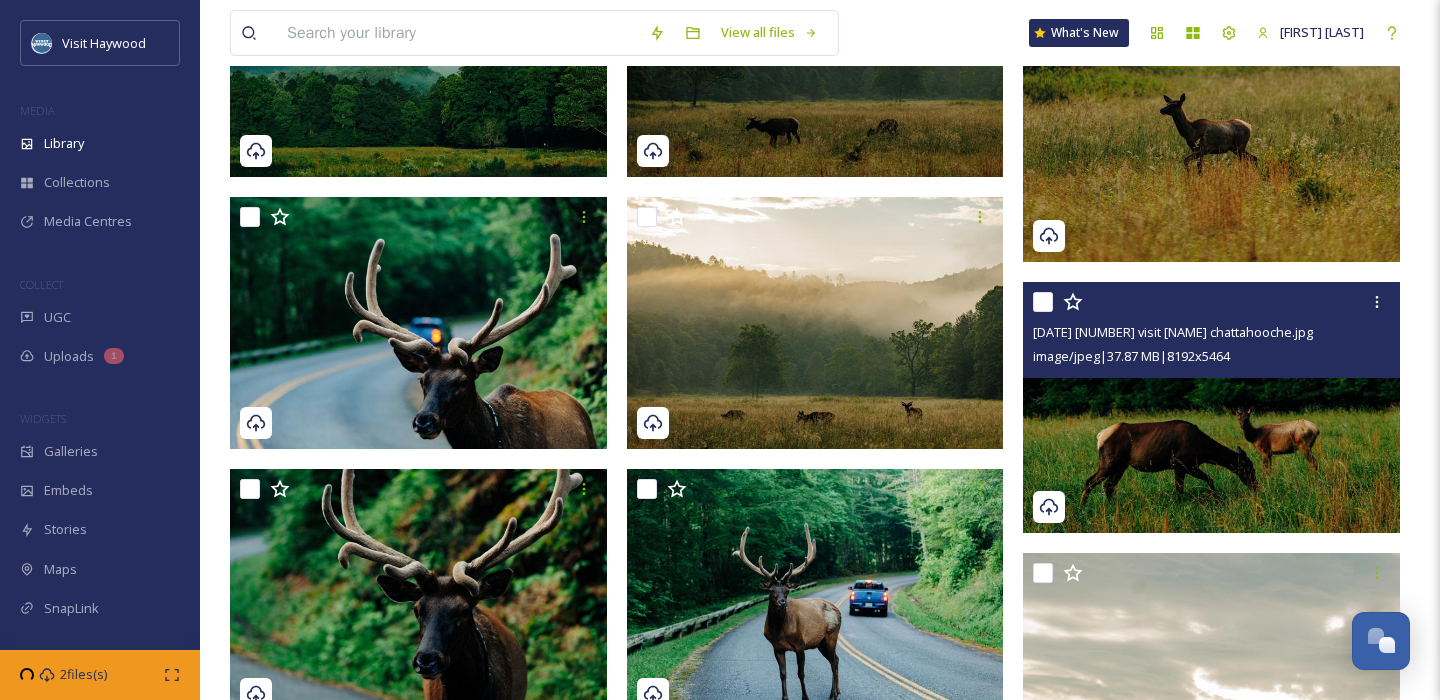 scroll, scrollTop: 2834, scrollLeft: 0, axis: vertical 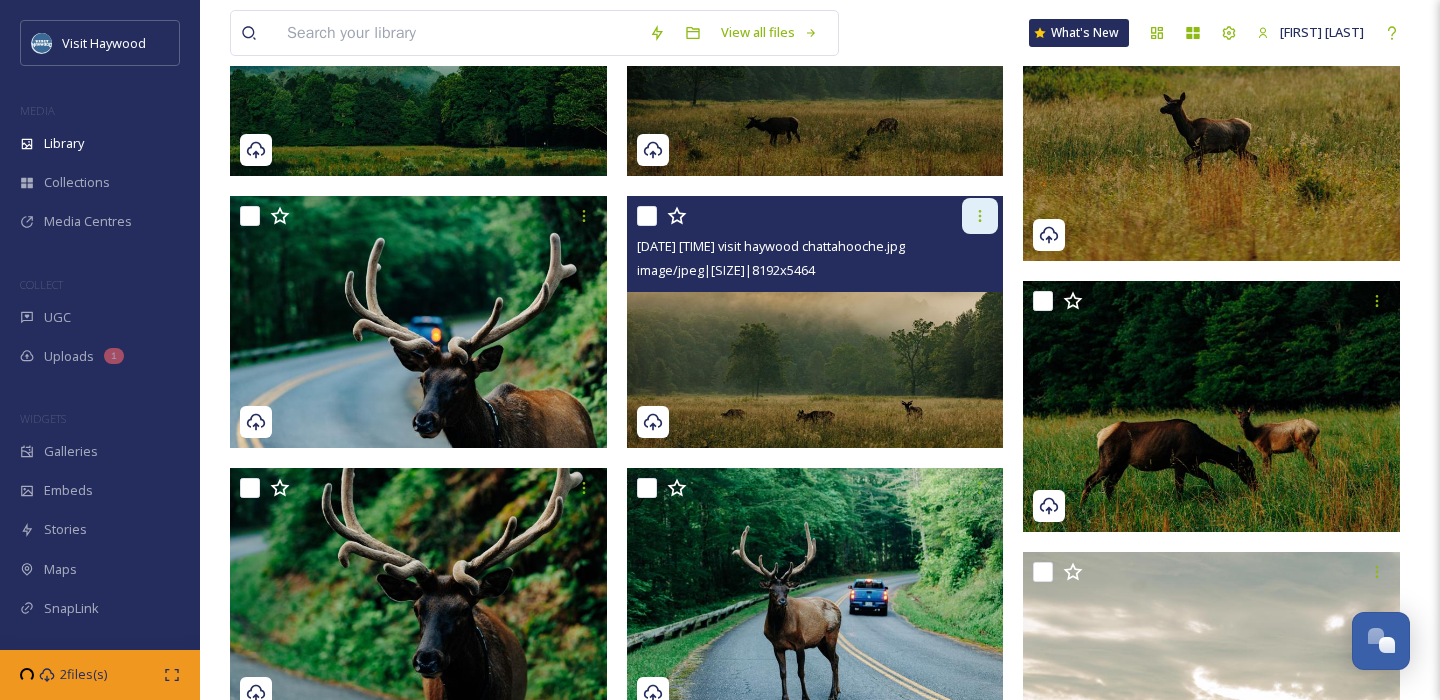 click 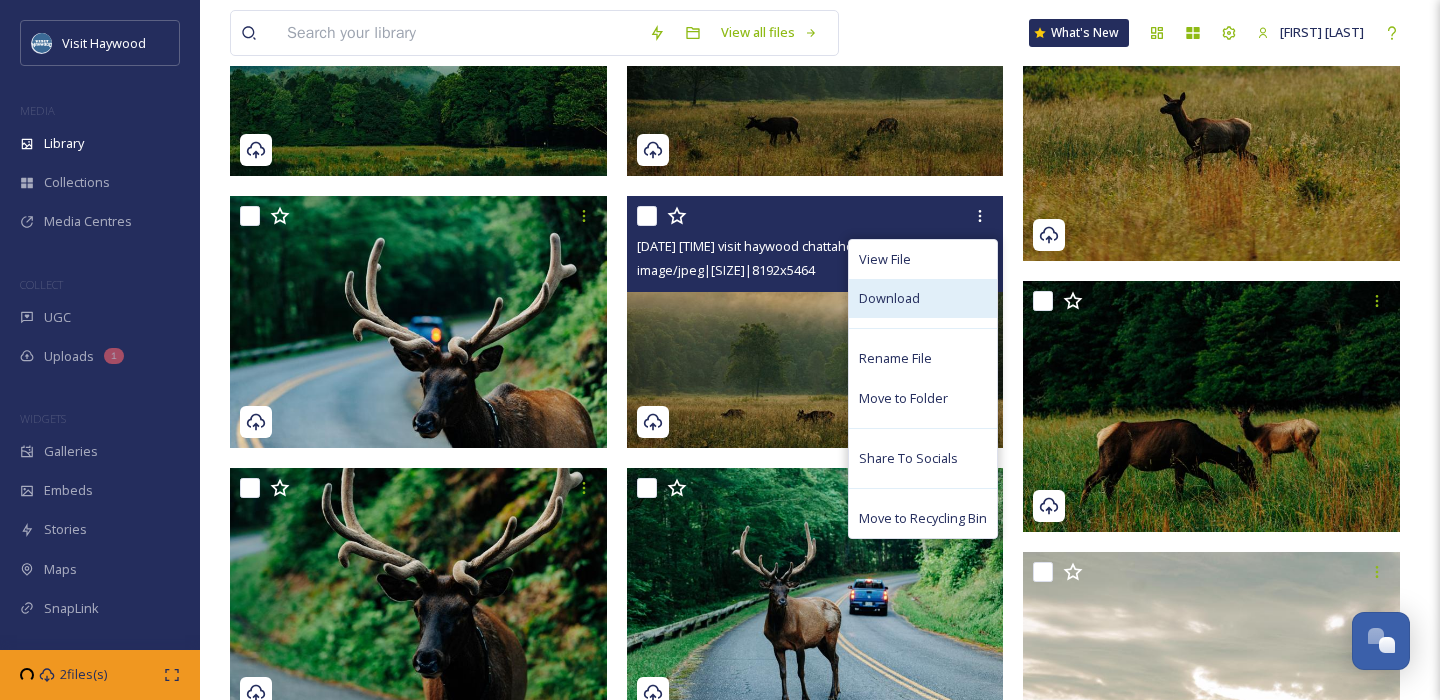 click on "Download" at bounding box center [923, 298] 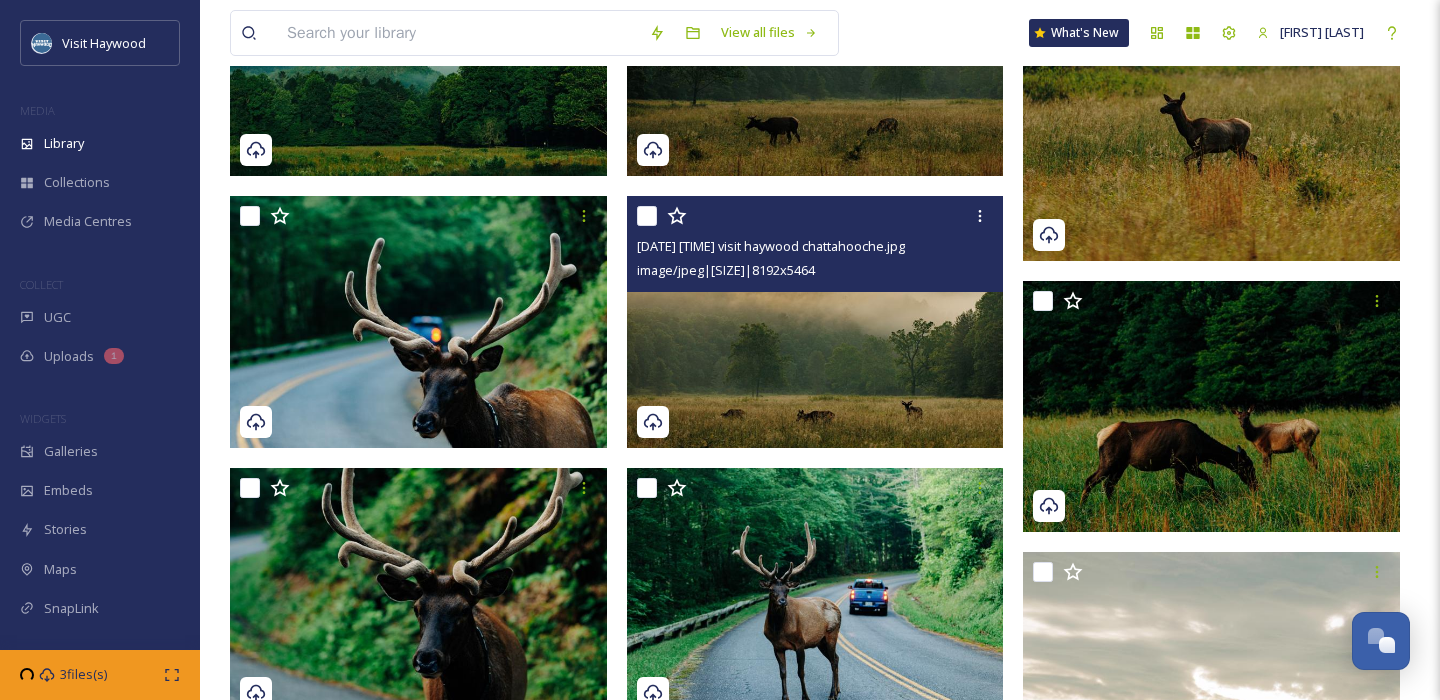 click at bounding box center (815, 322) 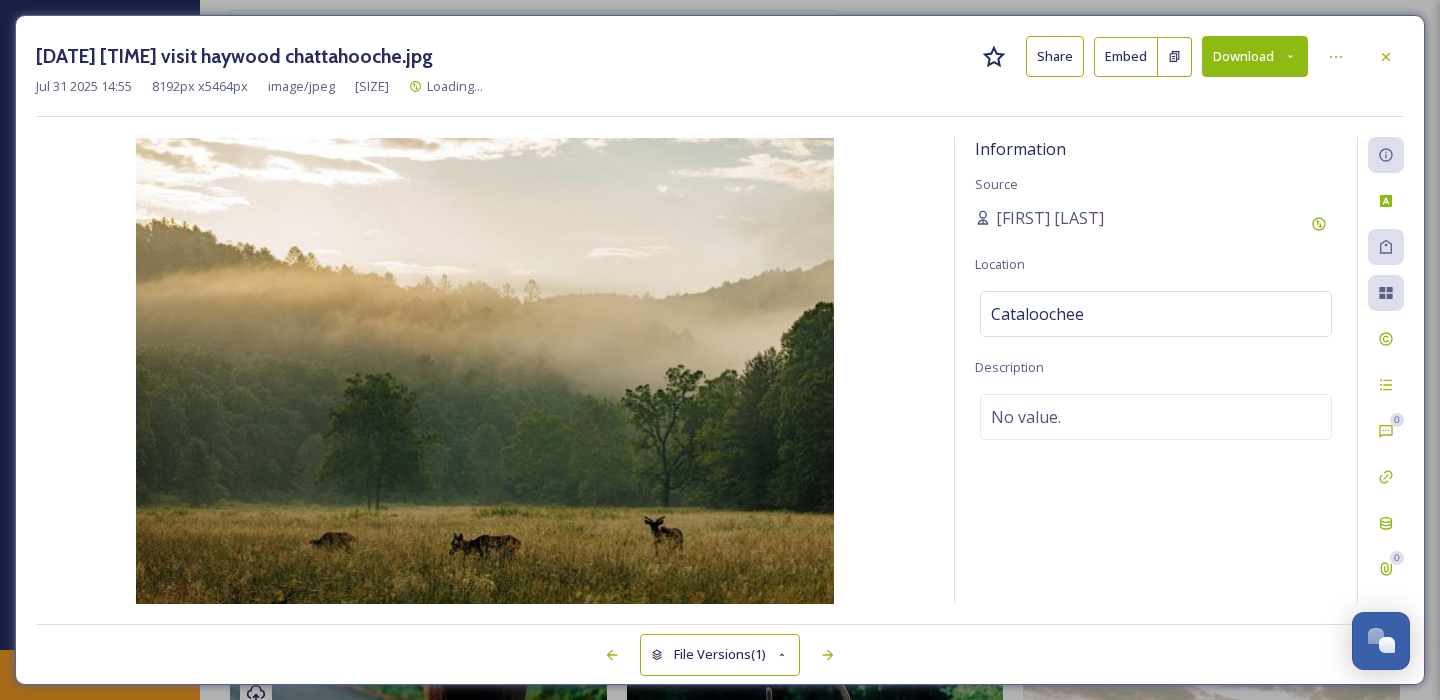 click on "Download" at bounding box center (1255, 56) 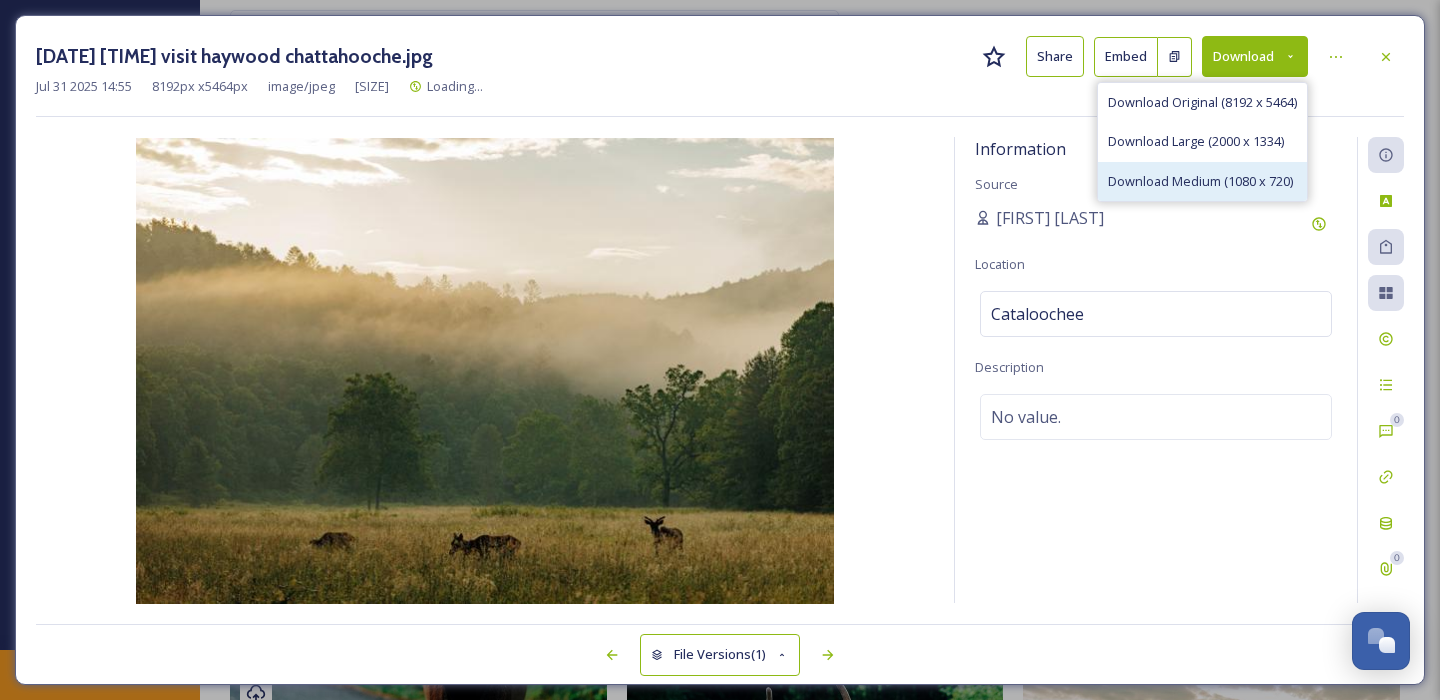 click on "Download Medium (1080 x 720)" at bounding box center (1200, 181) 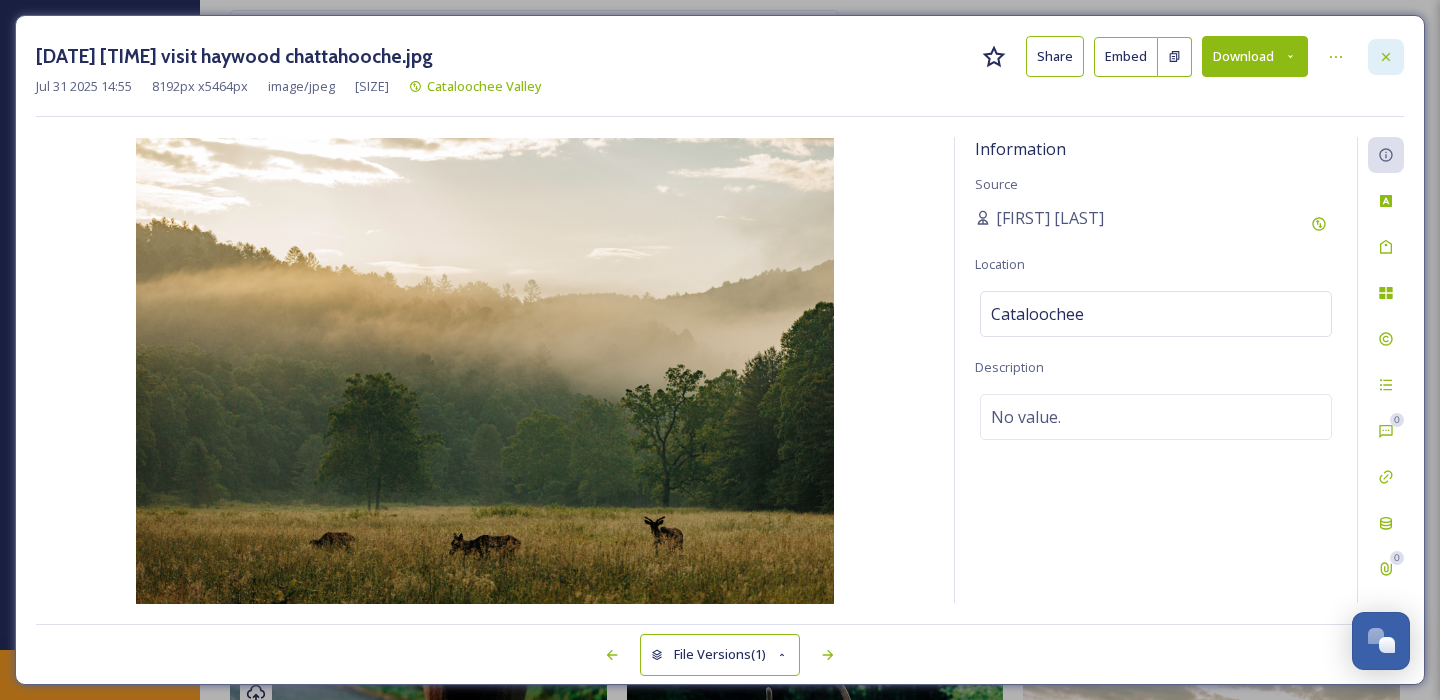 click 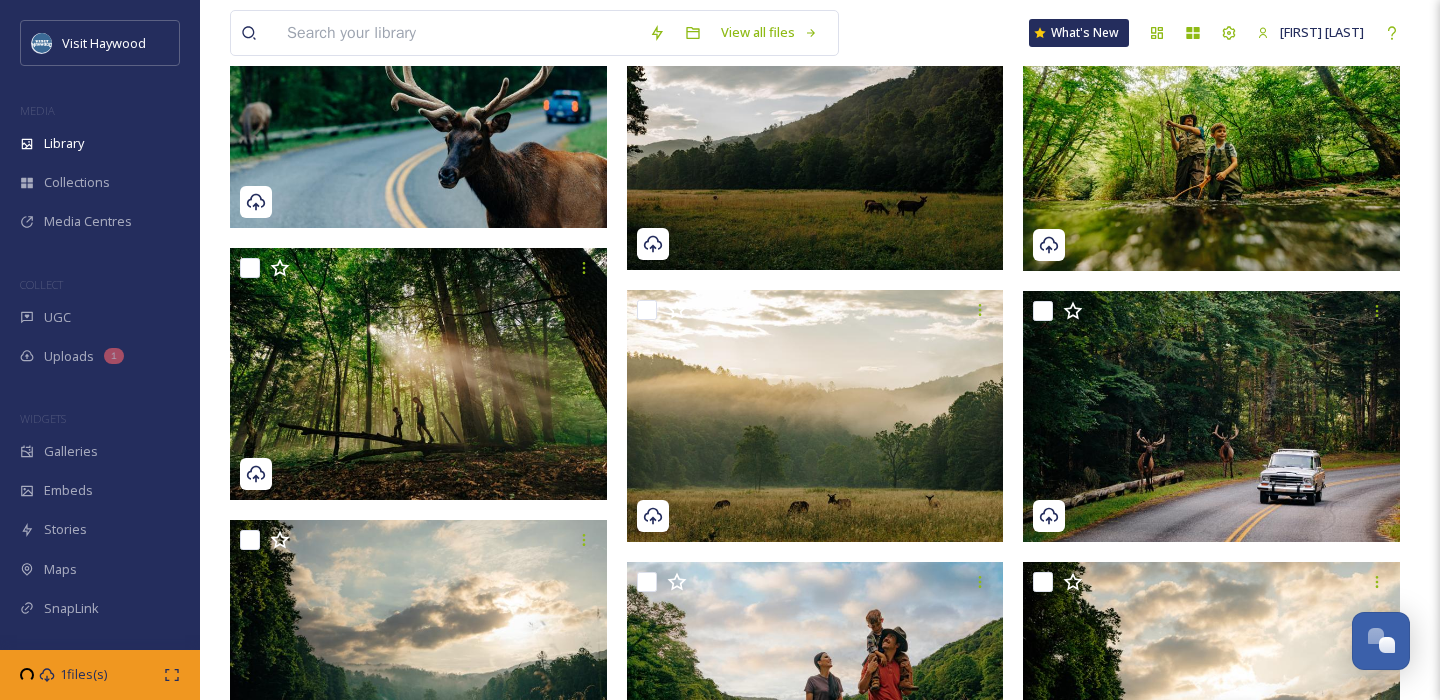 scroll, scrollTop: 12998, scrollLeft: 0, axis: vertical 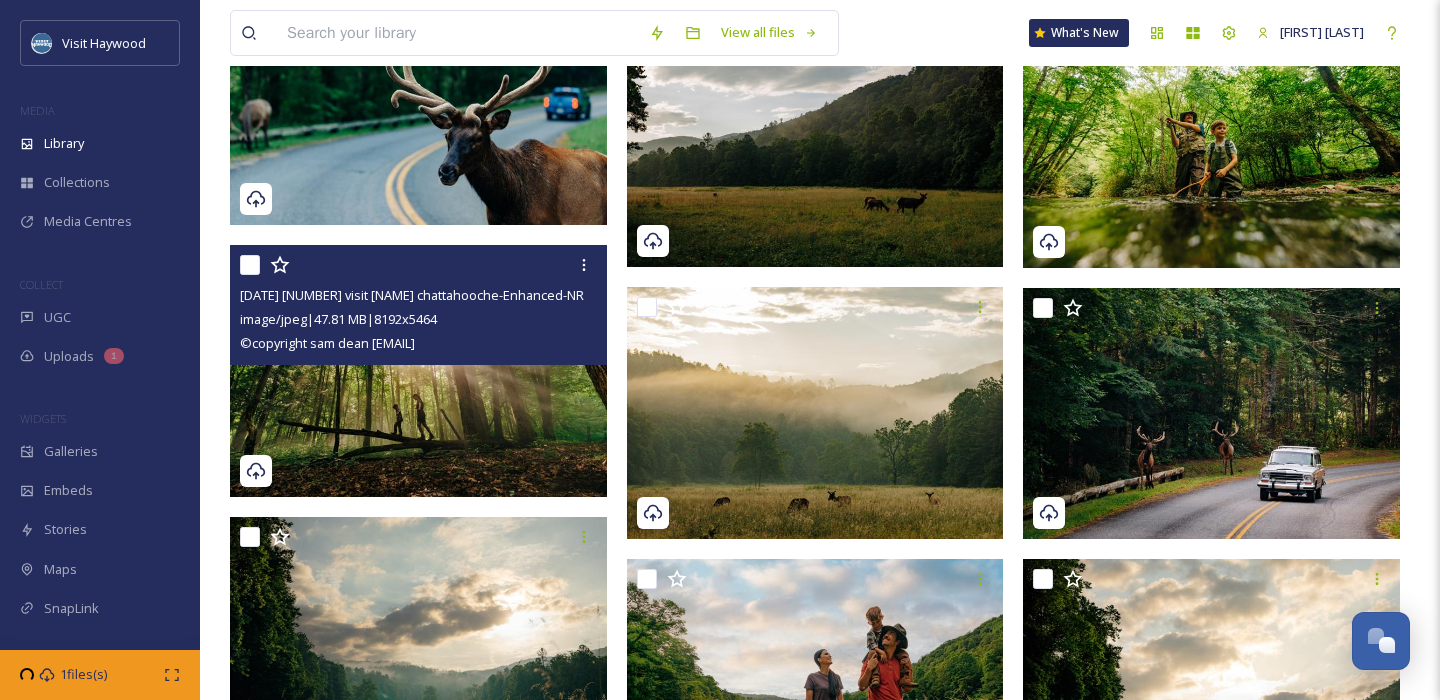 click at bounding box center (418, 371) 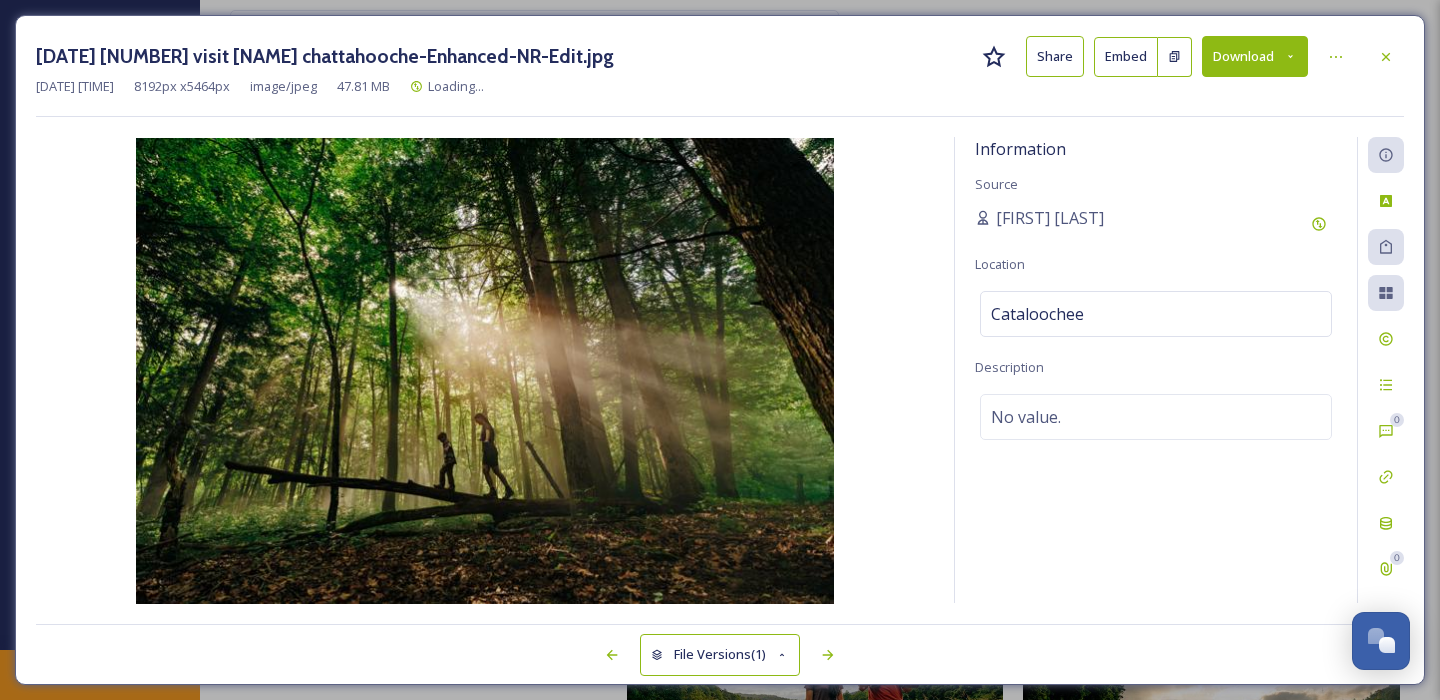 click on "Download" at bounding box center (1255, 56) 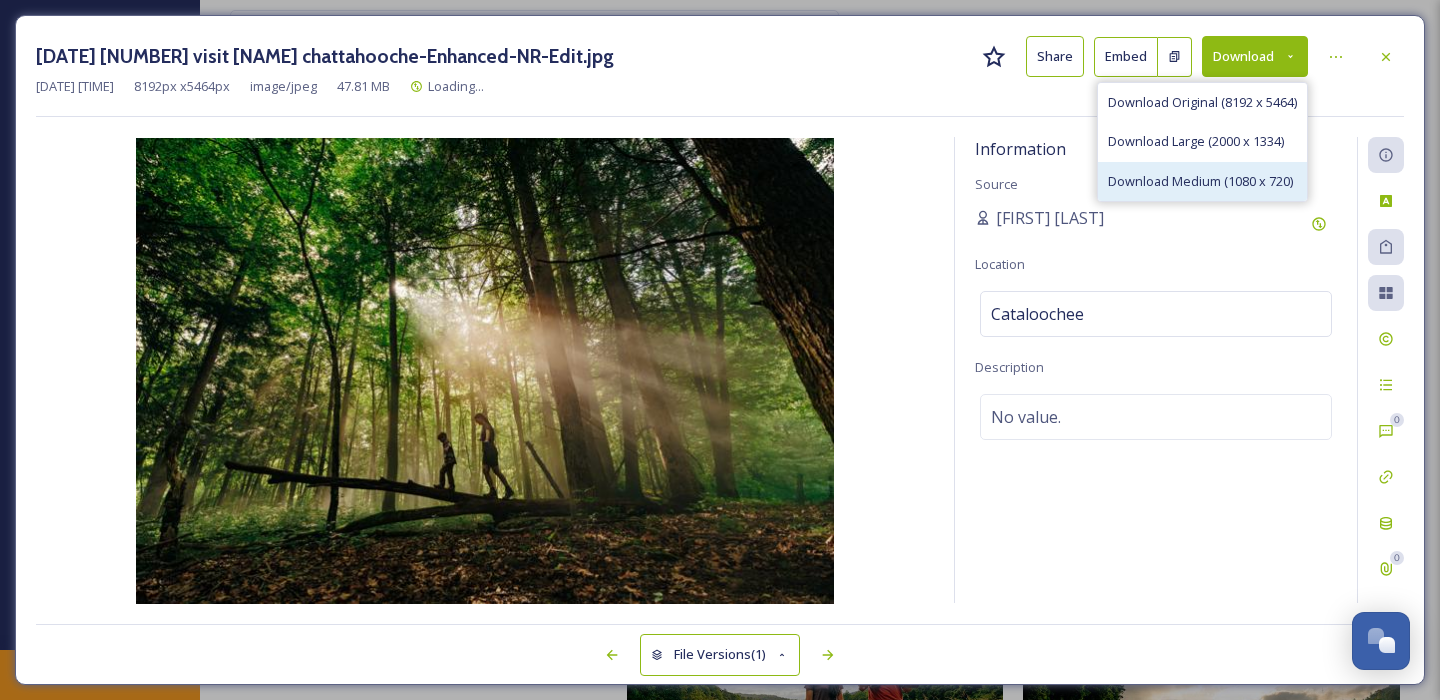 click on "Download Medium (1080 x 720)" at bounding box center [1200, 181] 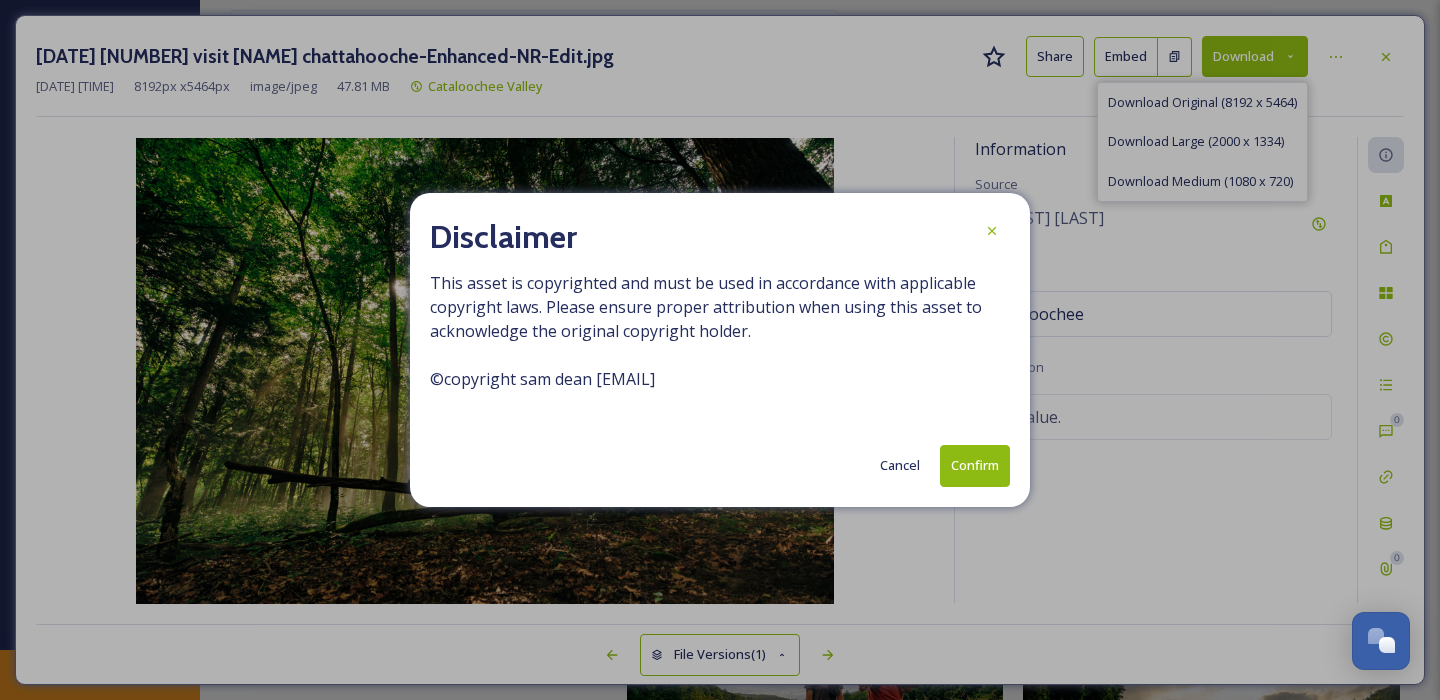 click on "Confirm" at bounding box center [975, 465] 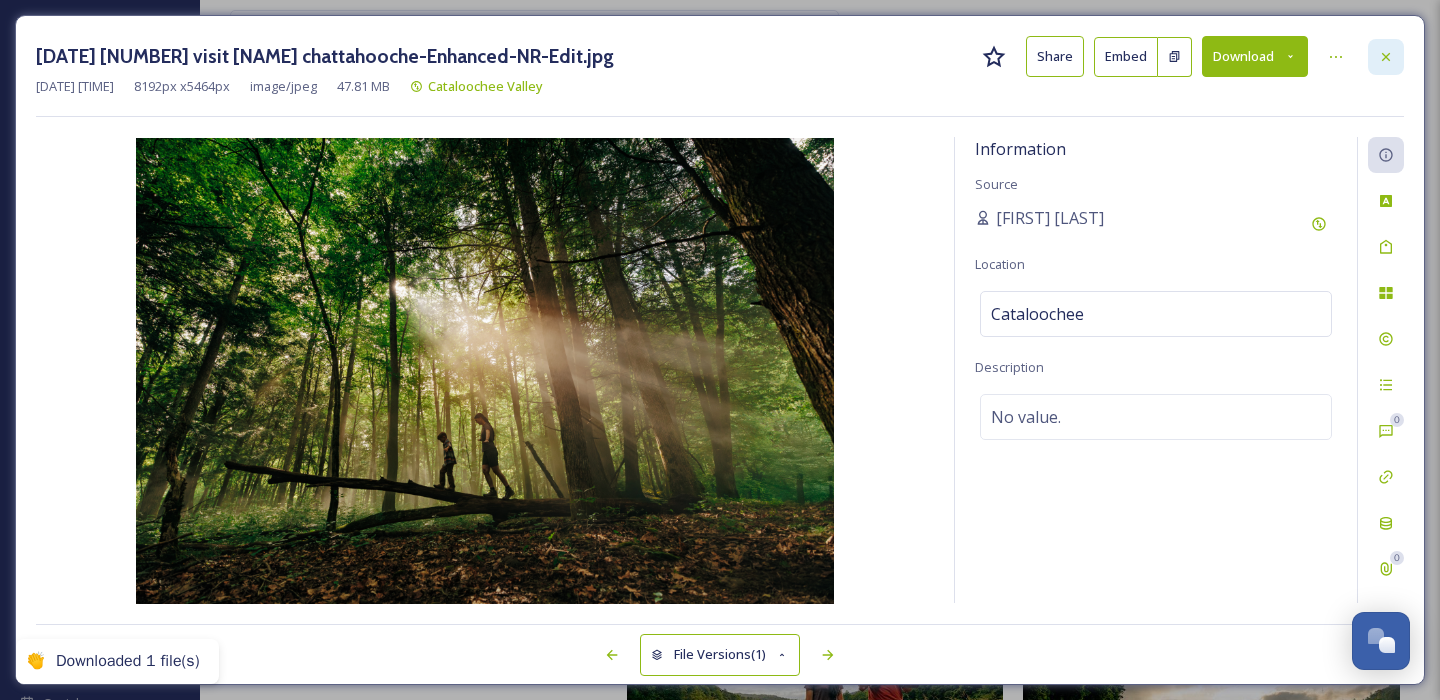 click at bounding box center (1386, 57) 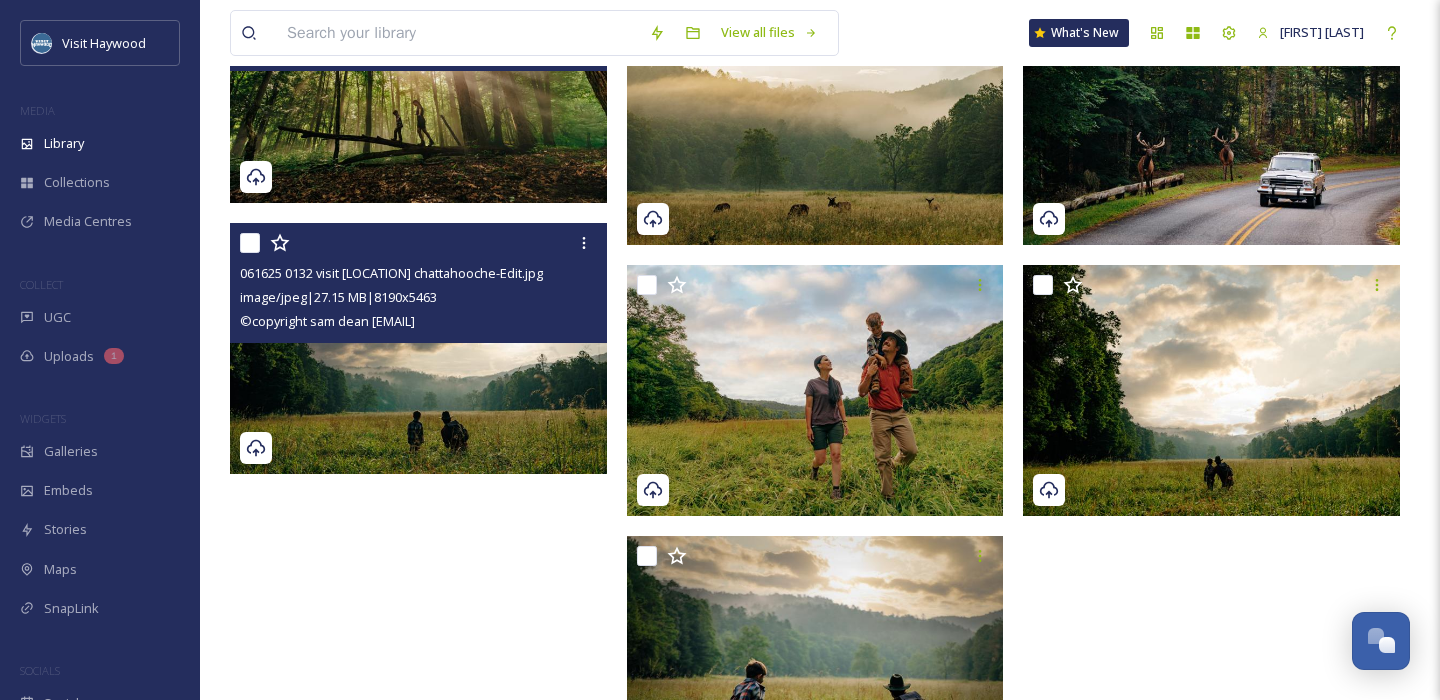 scroll, scrollTop: 13414, scrollLeft: 0, axis: vertical 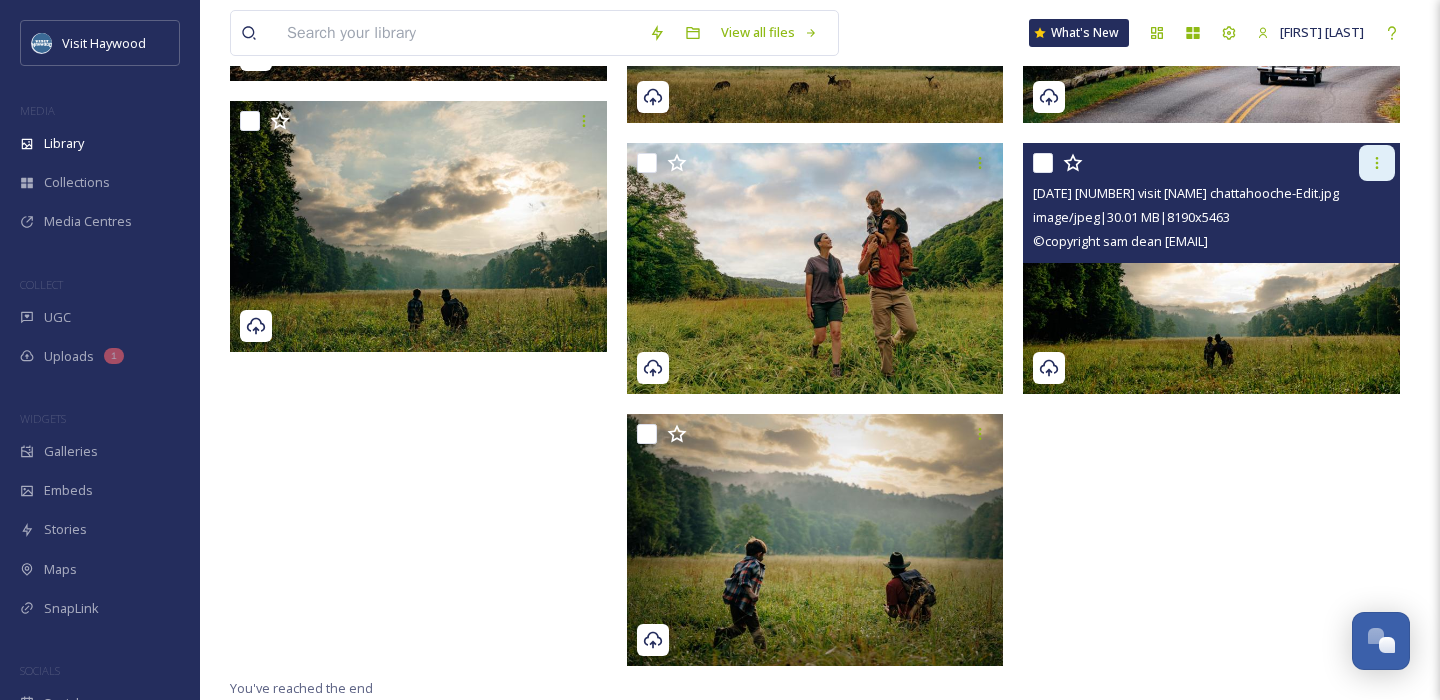 click 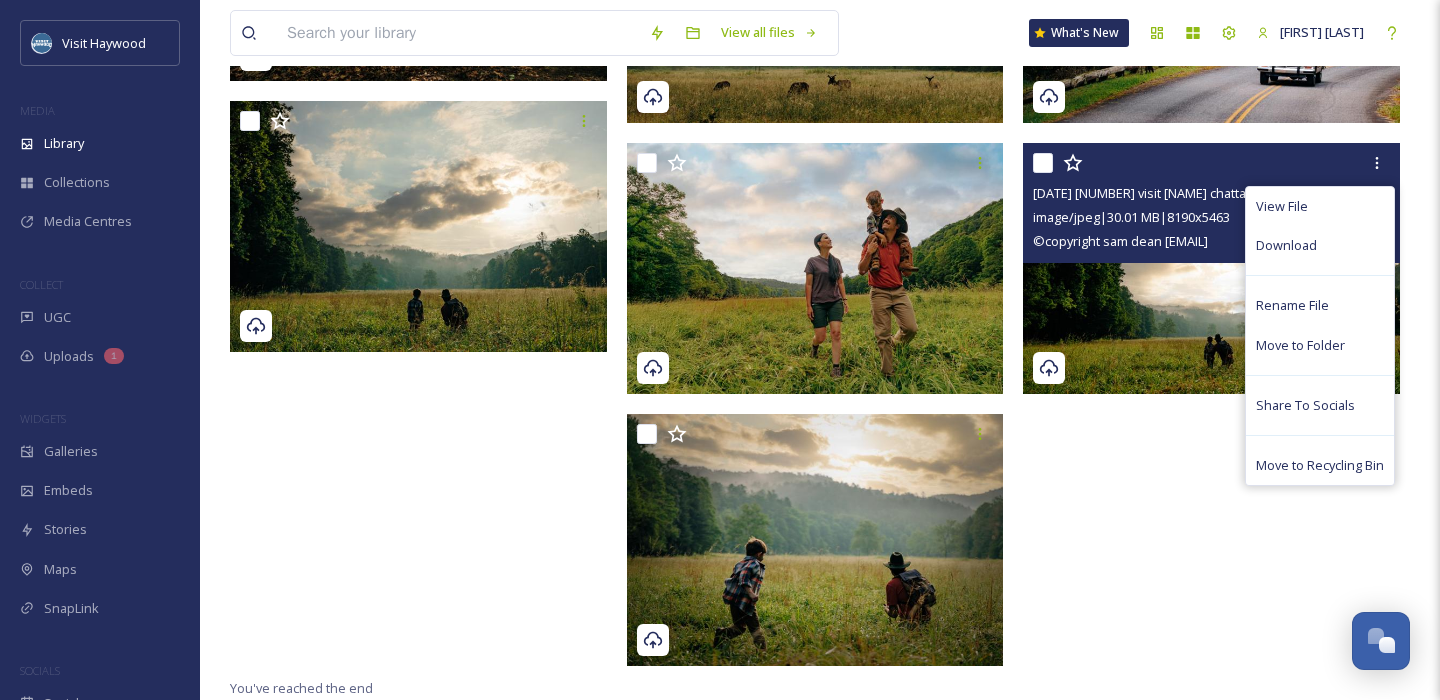 click at bounding box center [1211, 269] 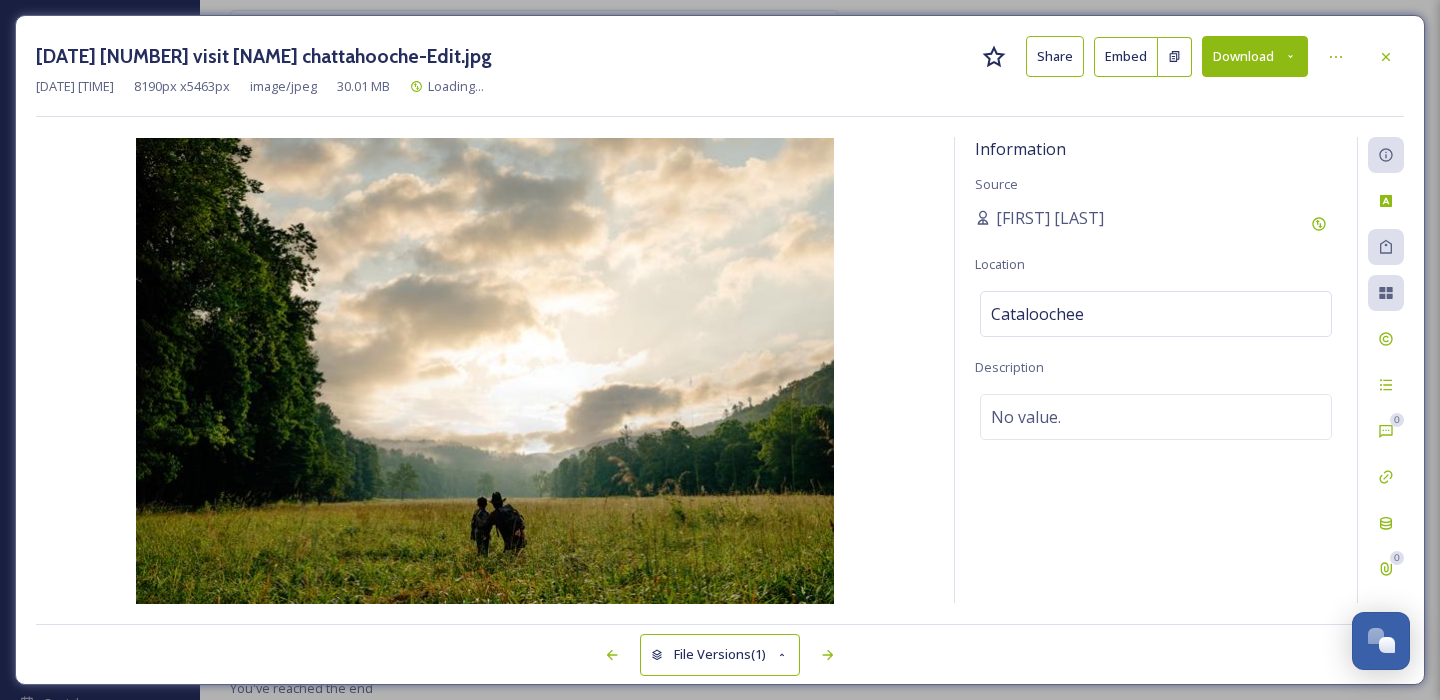 click on "Download" at bounding box center [1255, 56] 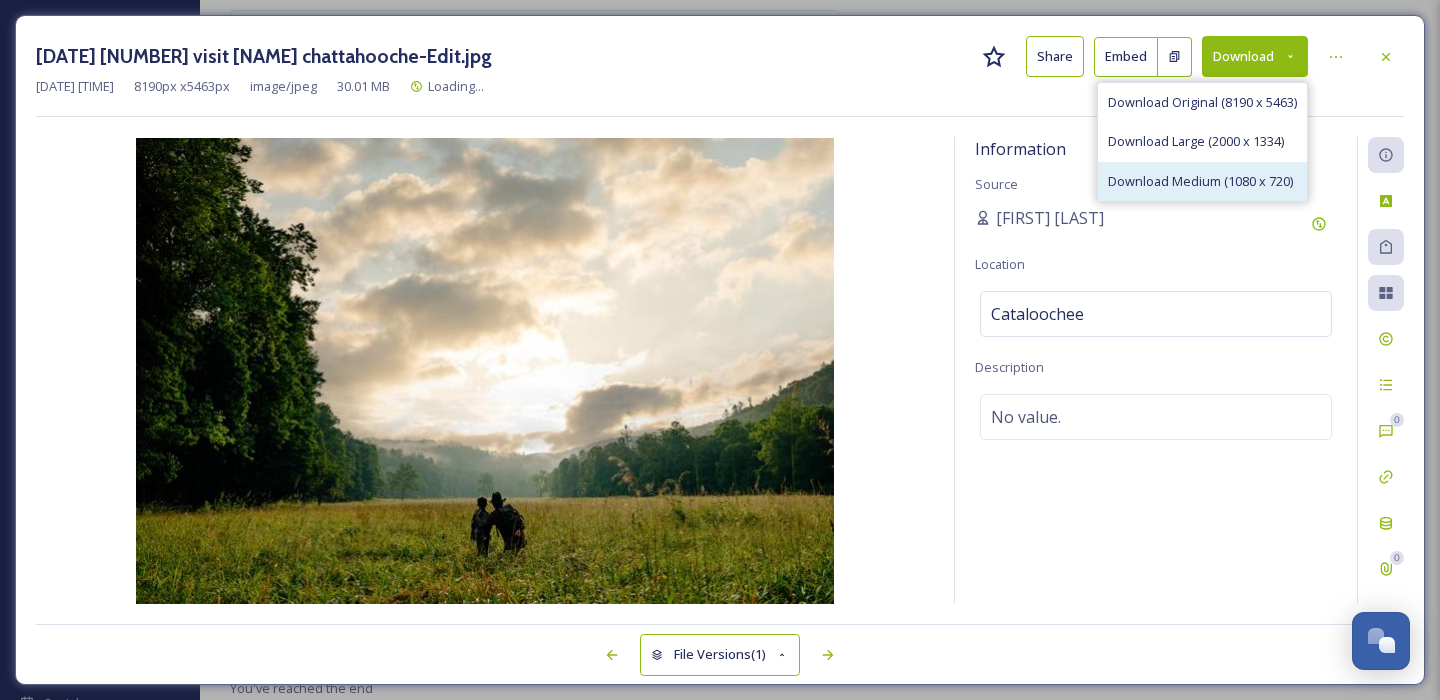 click on "Download Medium (1080 x 720)" at bounding box center (1202, 181) 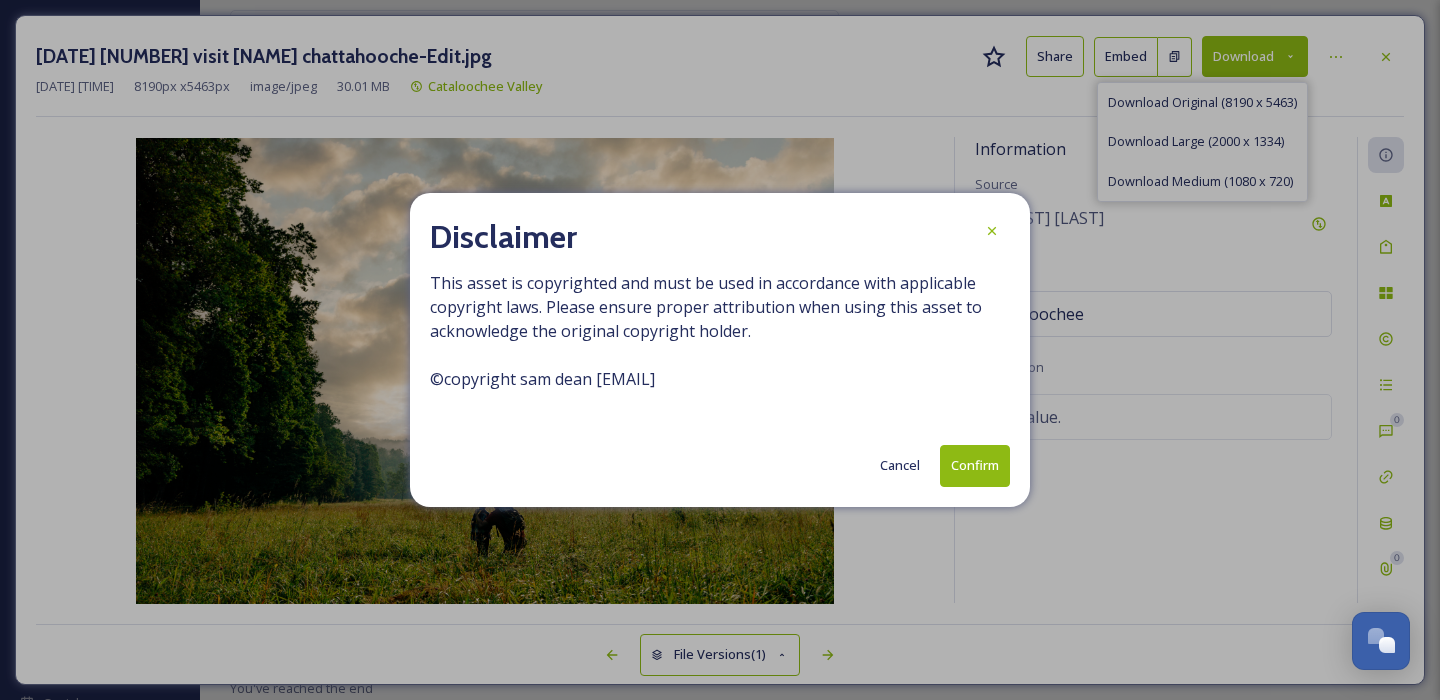 click on "Confirm" at bounding box center [975, 465] 